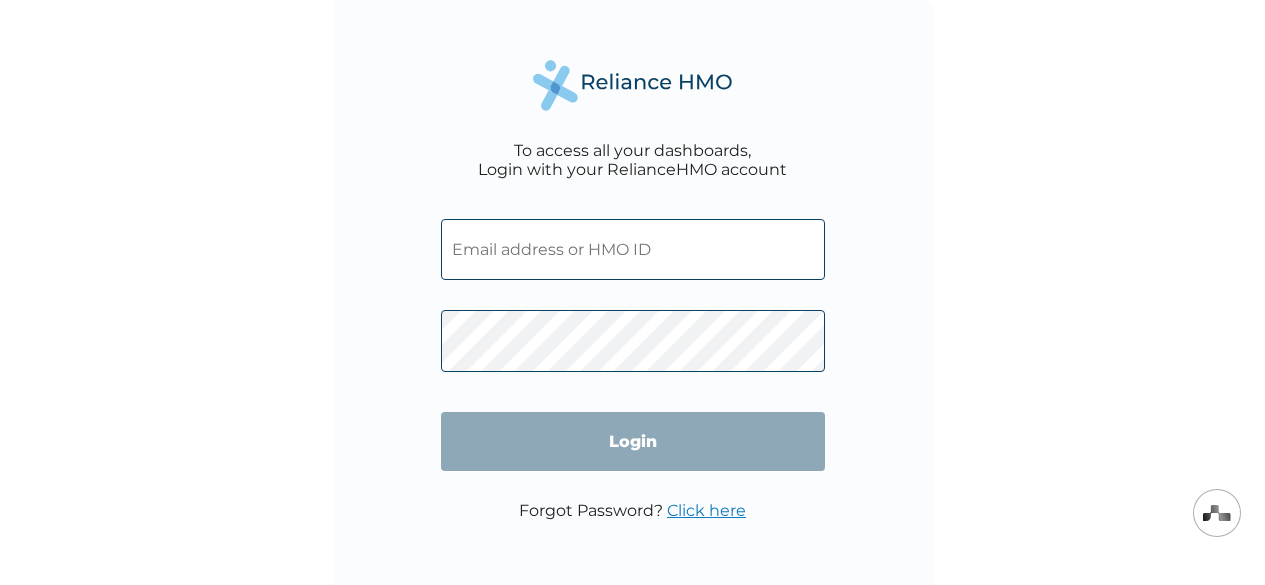 scroll, scrollTop: 0, scrollLeft: 0, axis: both 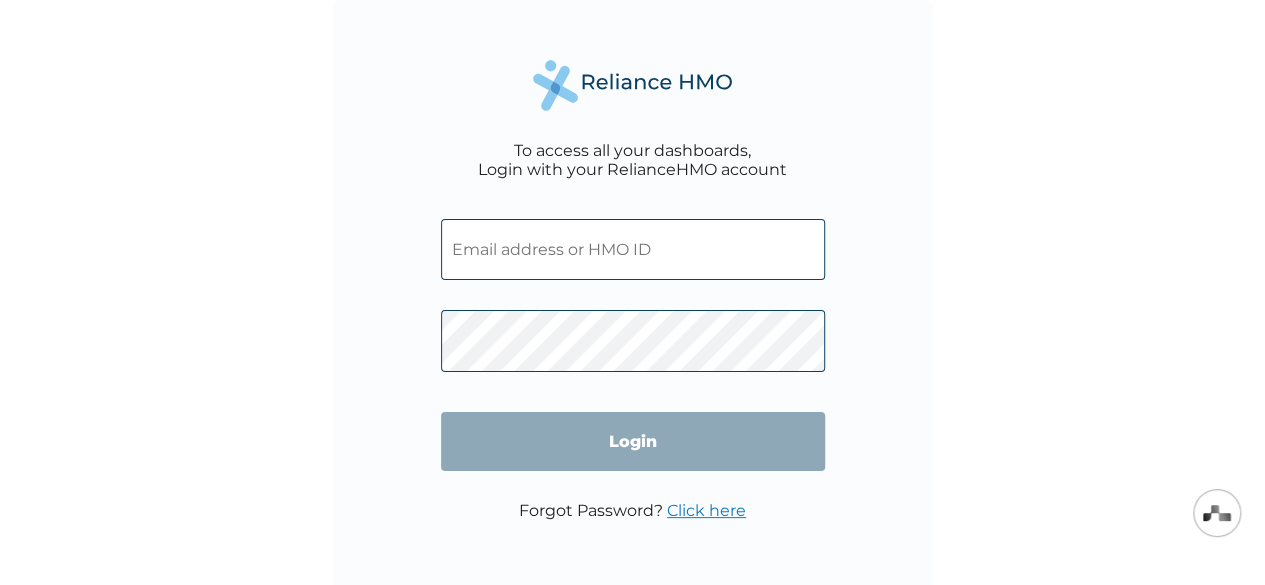 type on "[USERNAME]@[EXAMPLE.COM]" 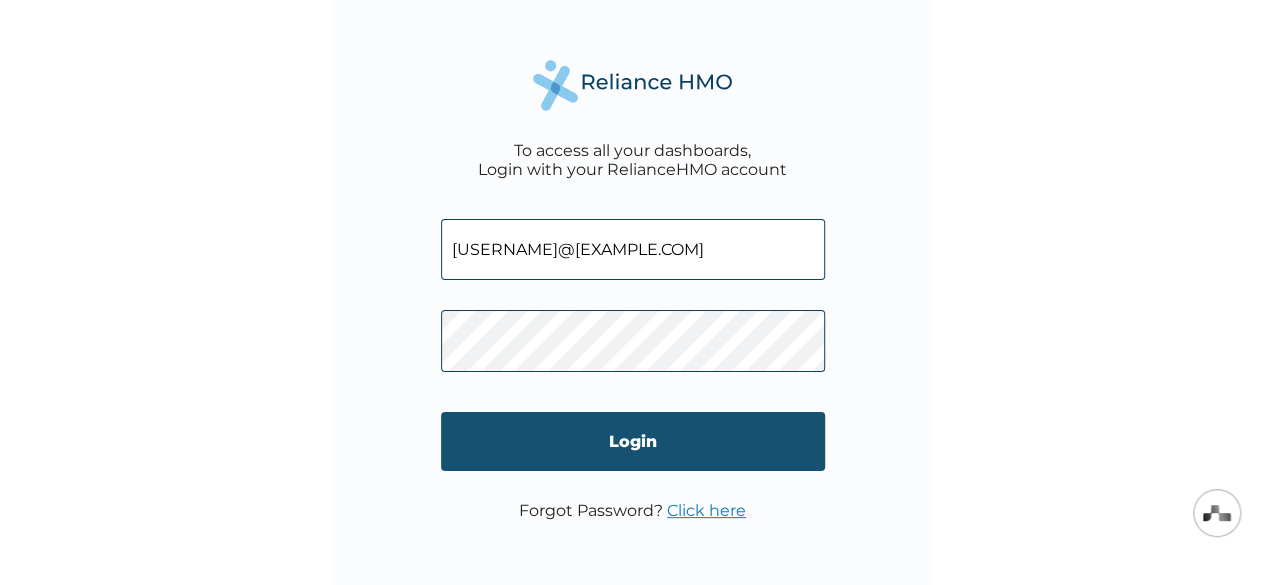 click on "Login" at bounding box center [633, 441] 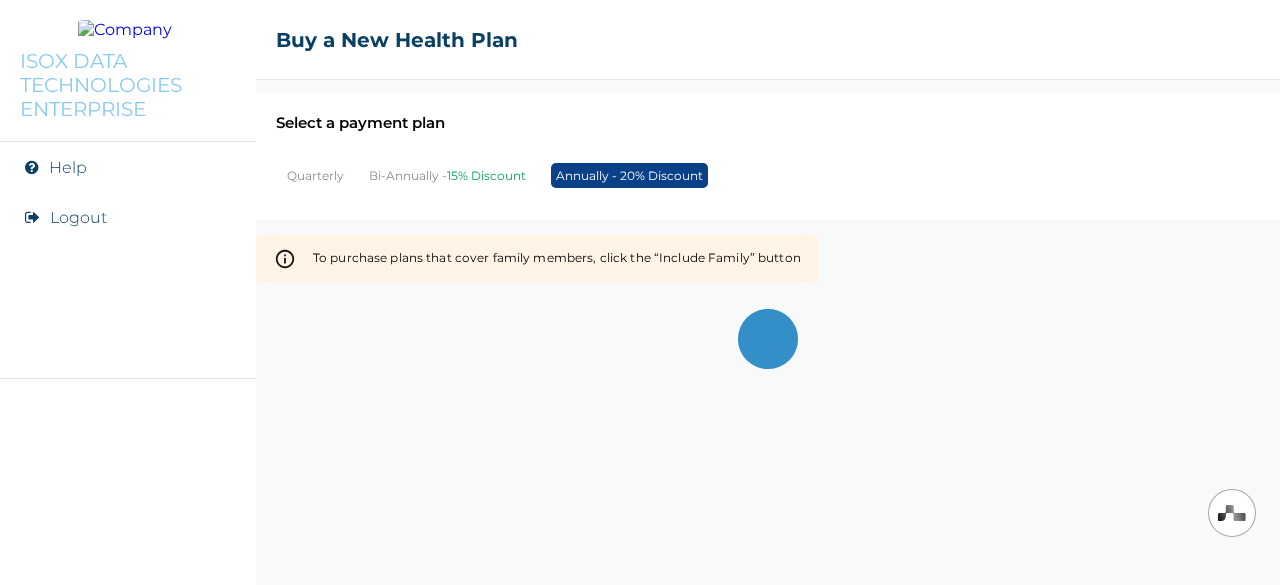 scroll, scrollTop: 0, scrollLeft: 0, axis: both 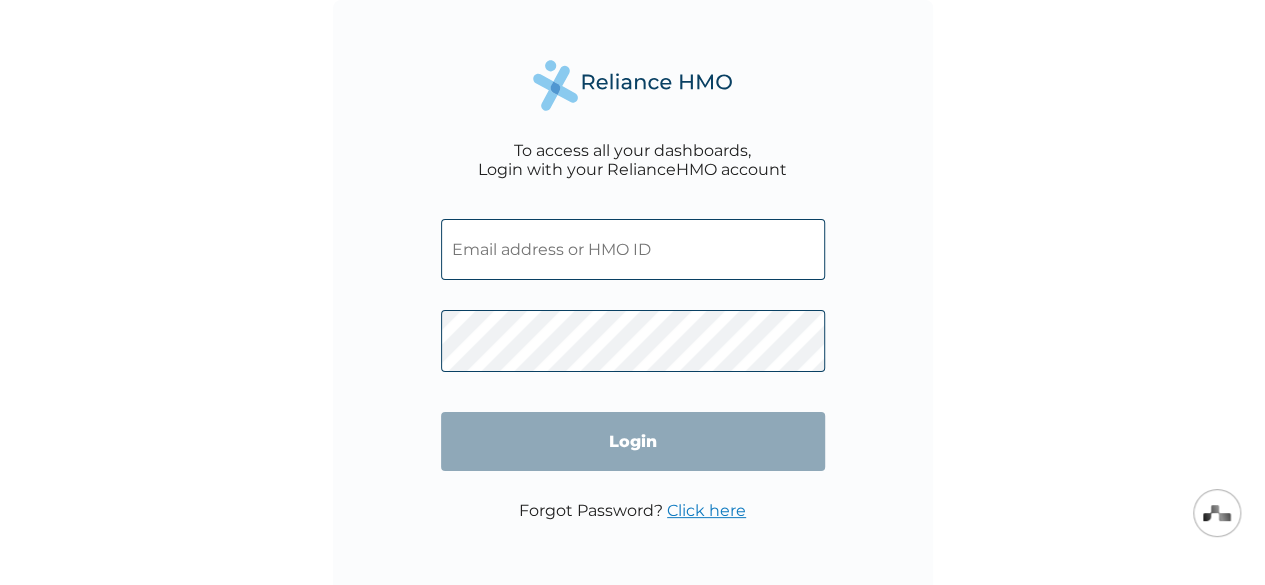 type on "sanniibrahim01@gmail.com" 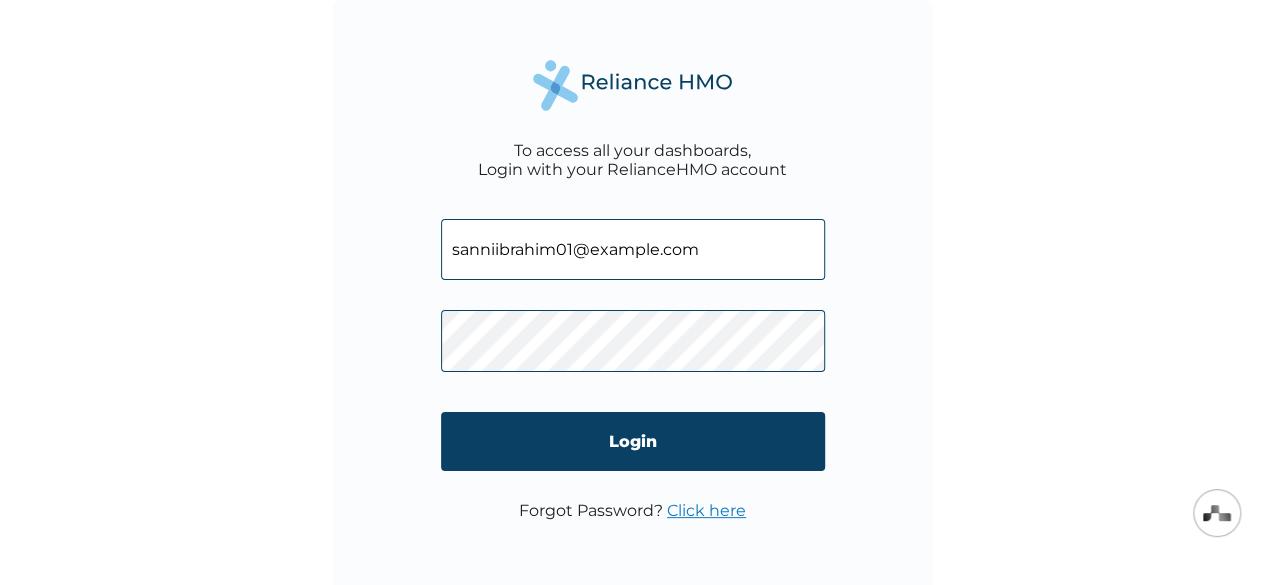 click on "To access all your dashboards, Login with your RelianceHMO account sanniibrahim01@gmail.com Login Forgot Password?   Click here" at bounding box center [633, 300] 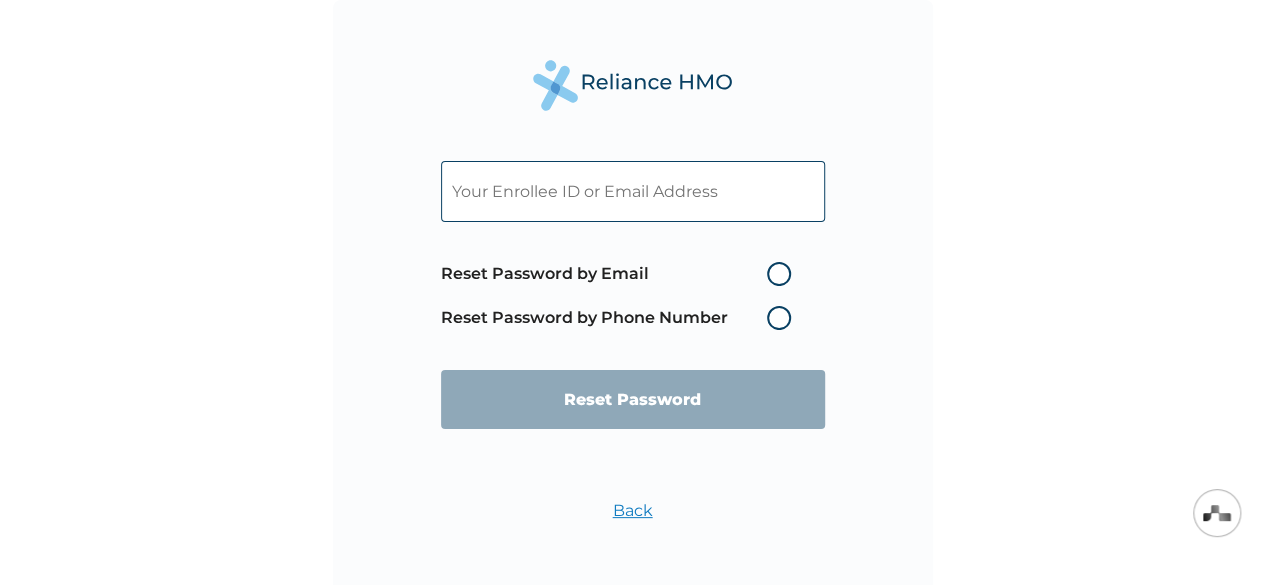 click at bounding box center (633, 191) 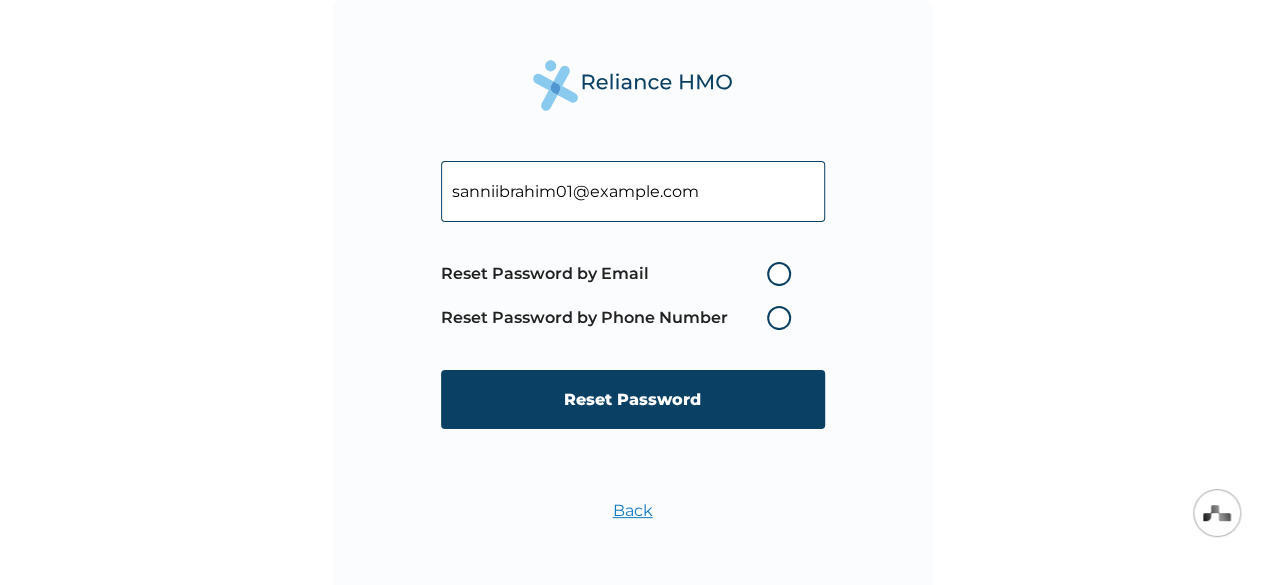 click on "Reset Password by Email" at bounding box center [621, 274] 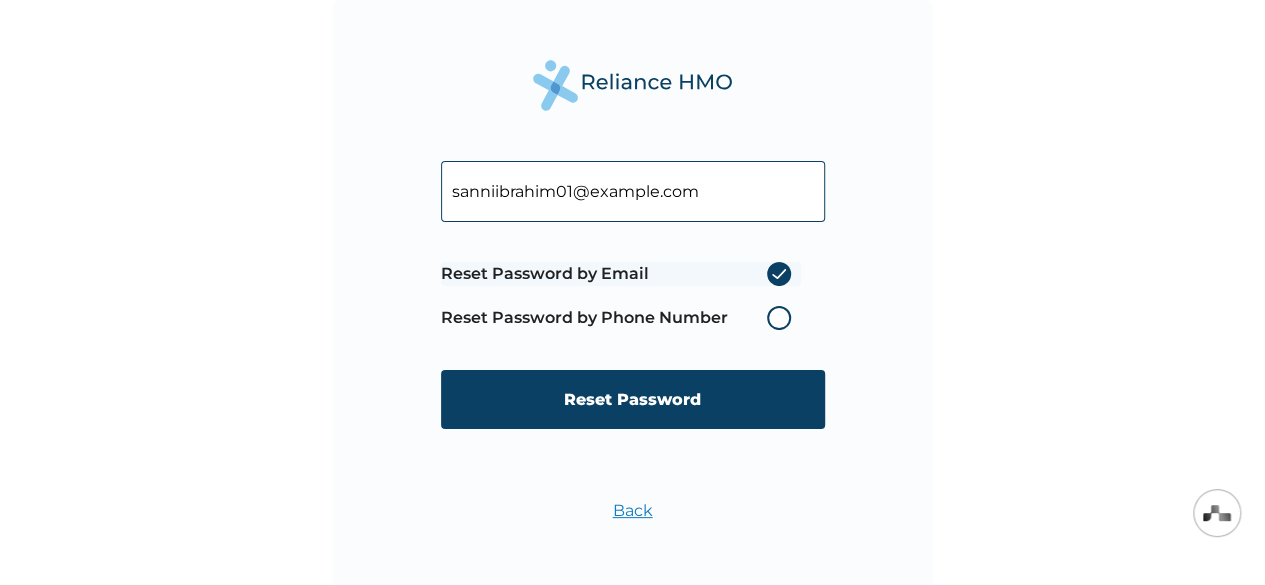 radio on "true" 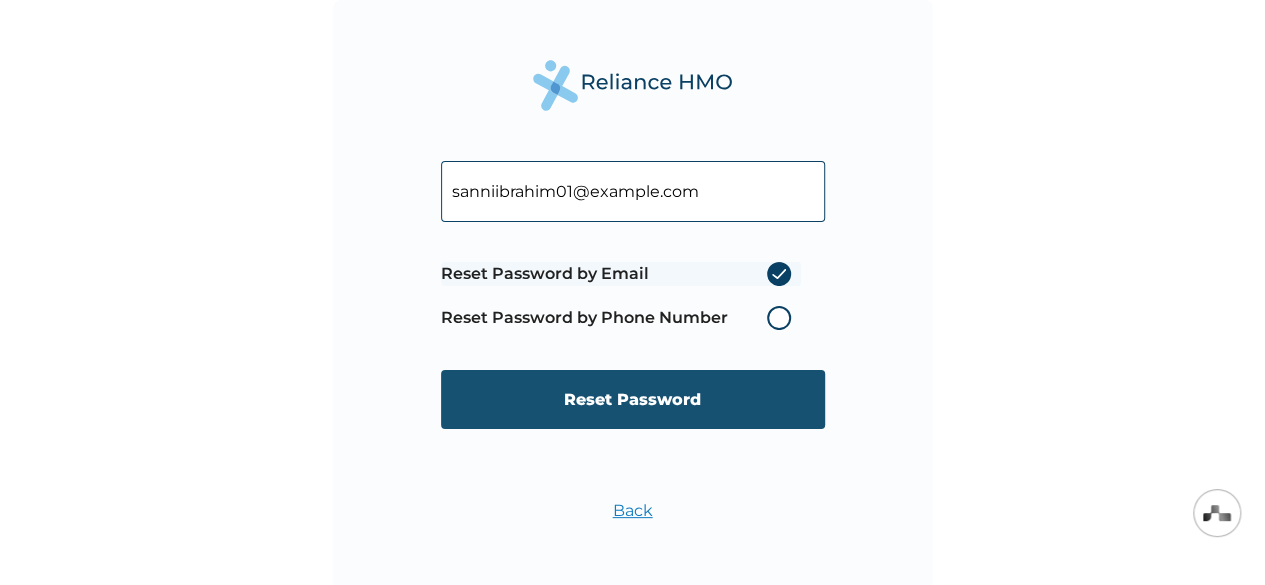 click on "Reset Password" at bounding box center (633, 399) 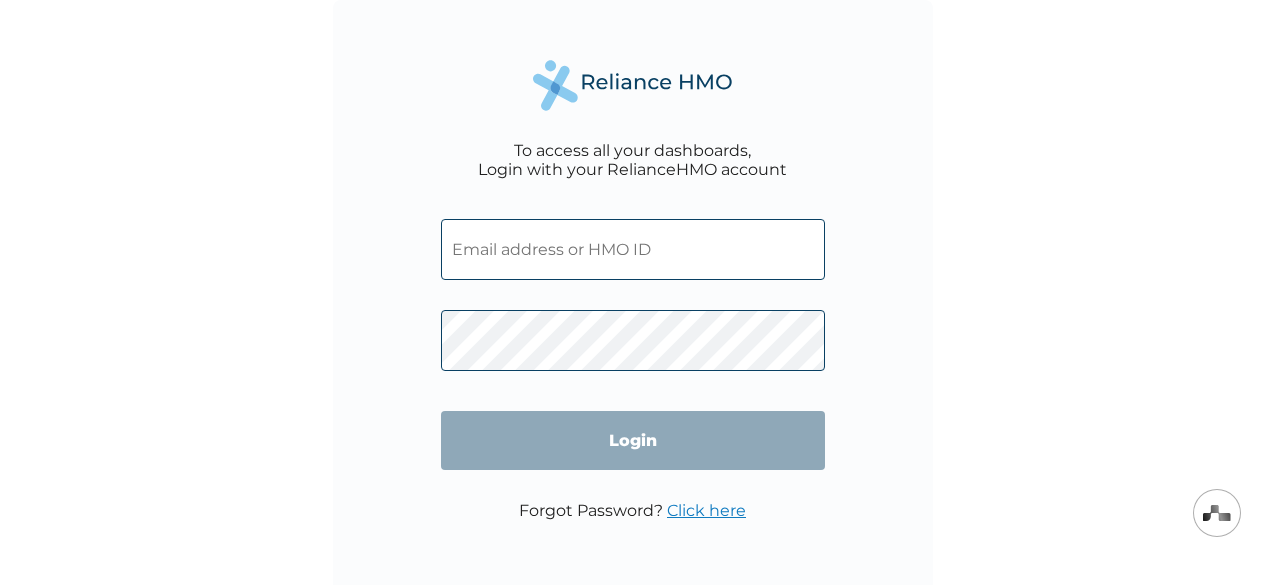 scroll, scrollTop: 0, scrollLeft: 0, axis: both 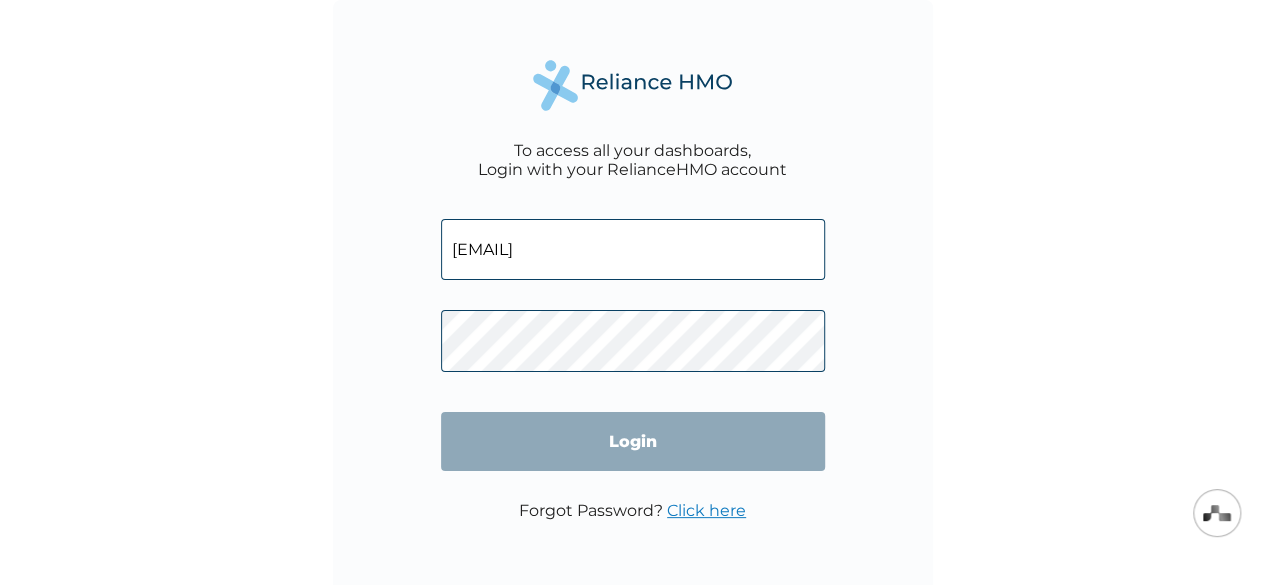 click on "sanniibrahim01@gmail.com" at bounding box center [633, 249] 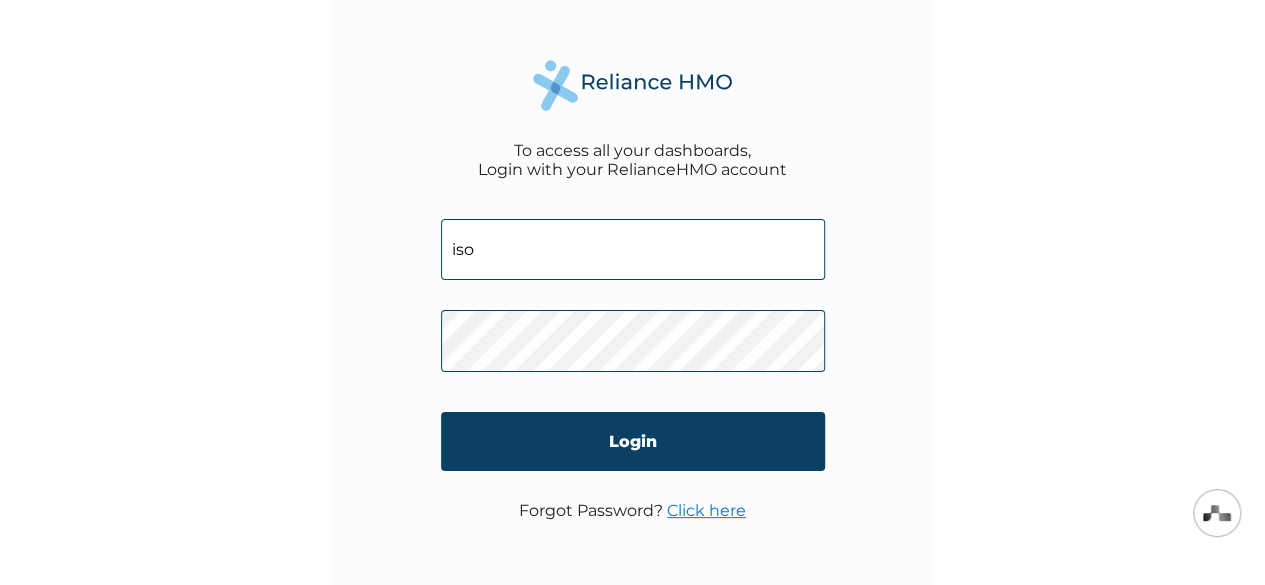 type on "isoxtech01@gmail.com" 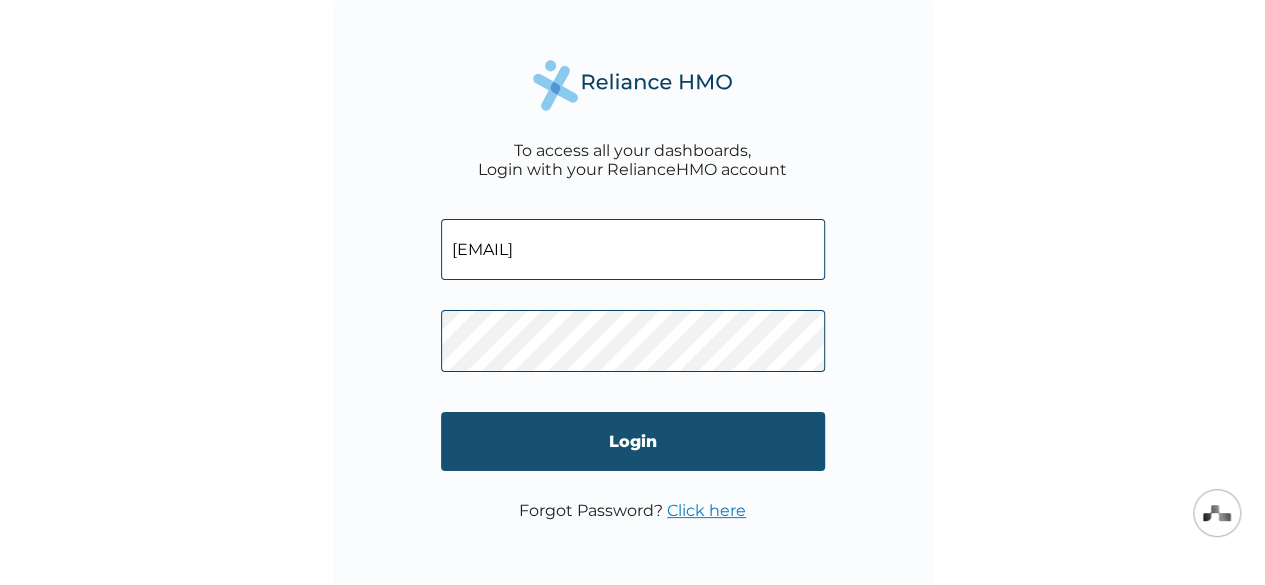 click on "Login" at bounding box center (633, 441) 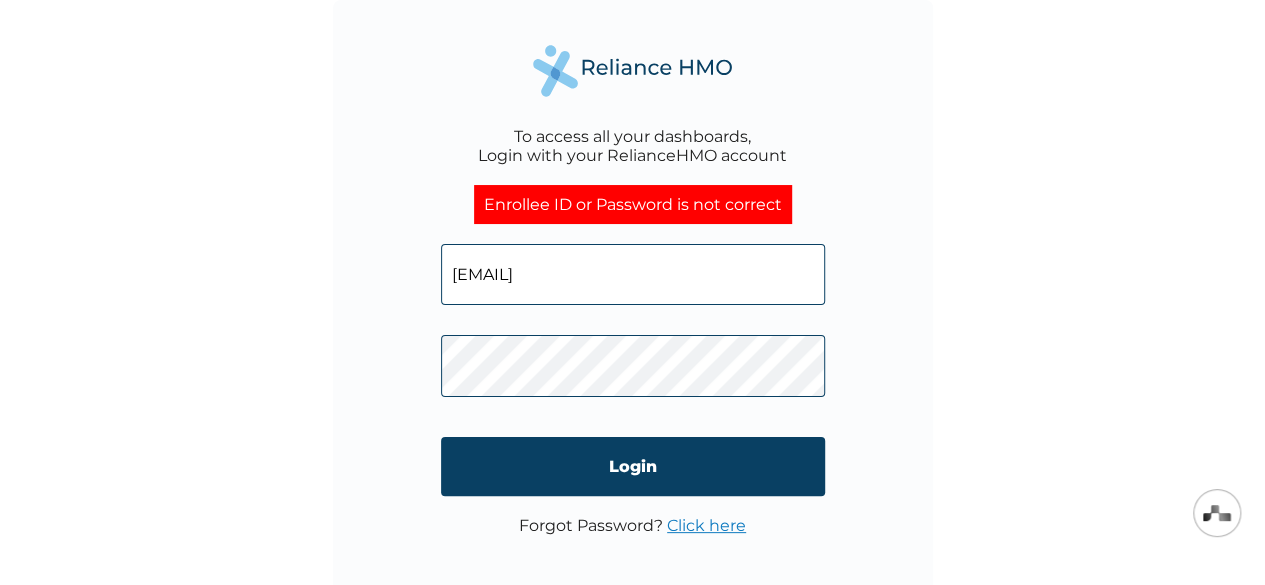 click on "isoxtech01@gmail.com" at bounding box center (633, 274) 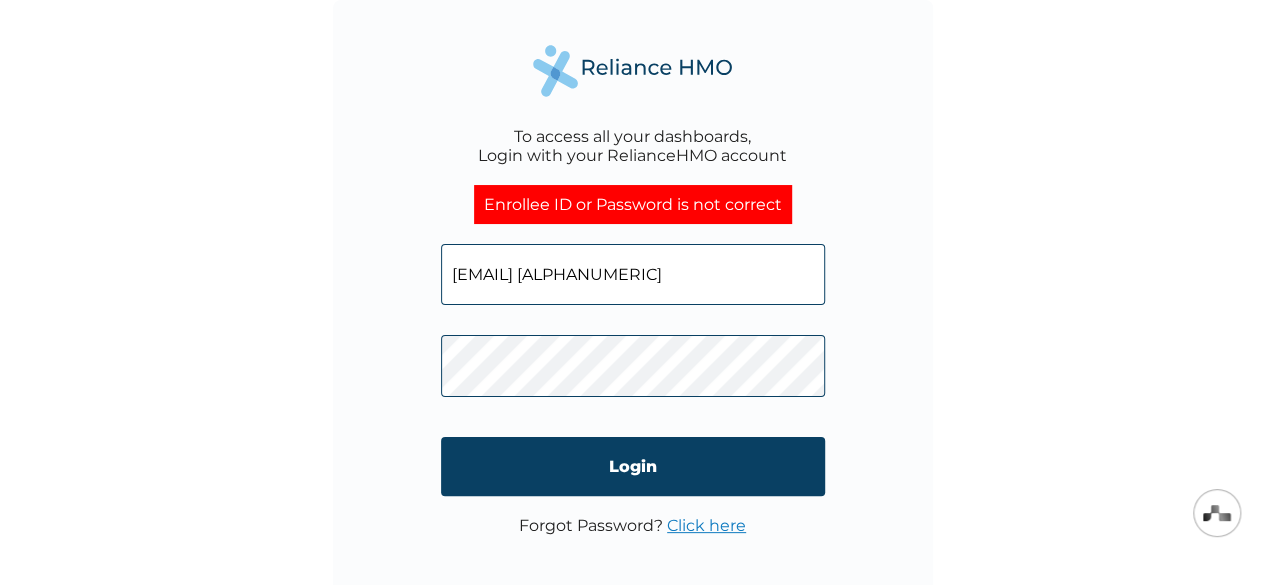 drag, startPoint x: 642, startPoint y: 278, endPoint x: 758, endPoint y: 275, distance: 116.03879 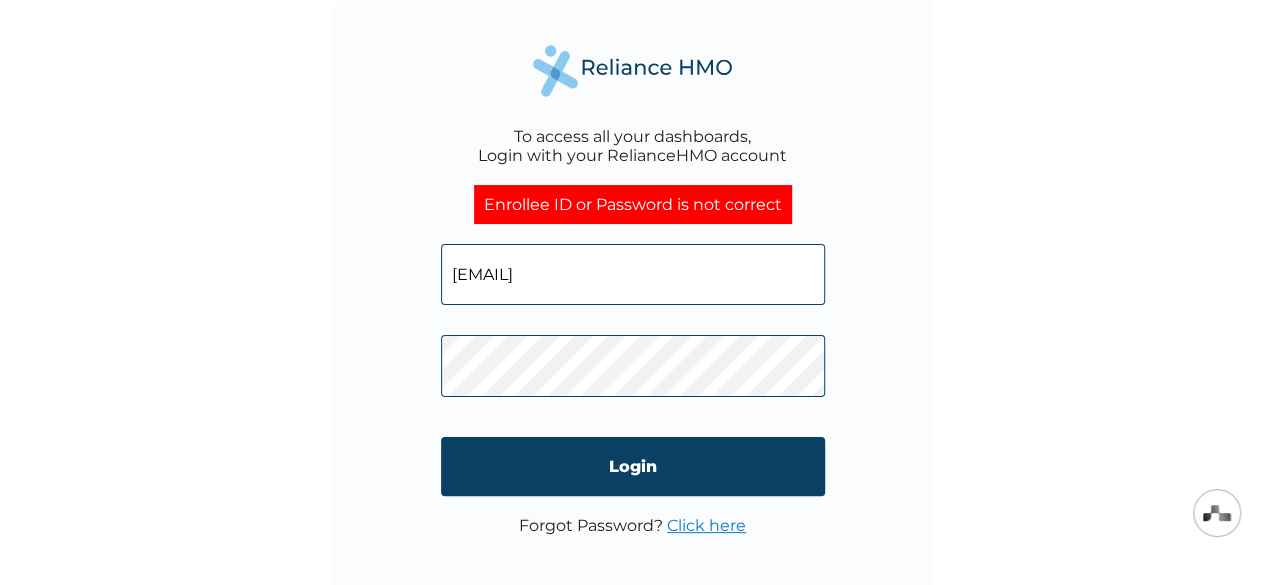 type on "isoxtech01@gmail.com" 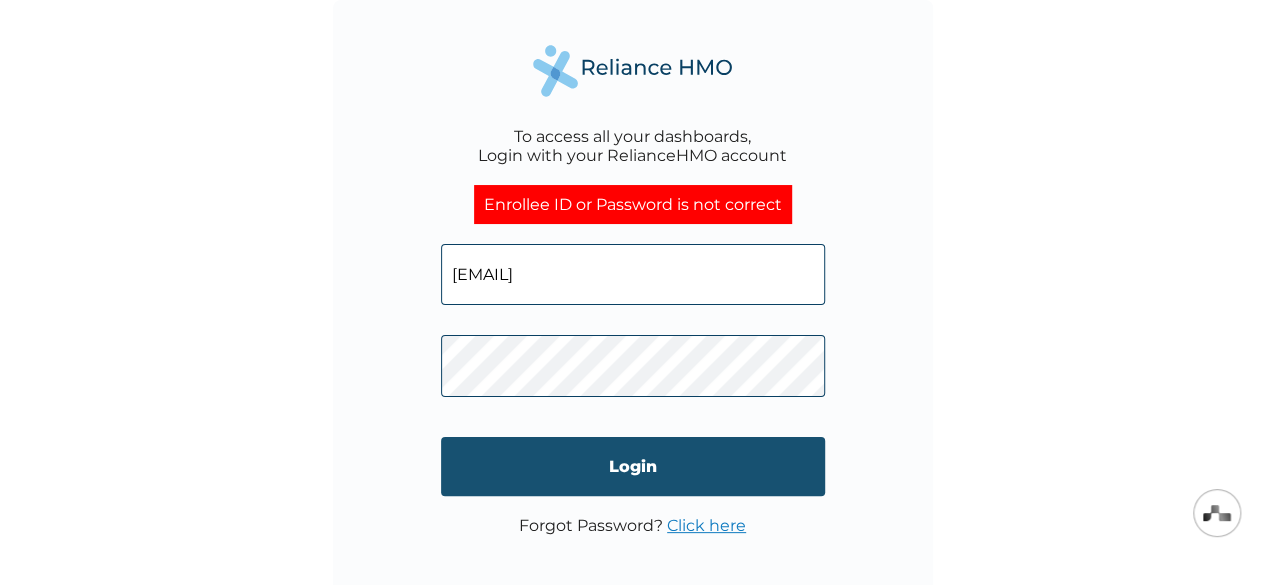 click on "Login" at bounding box center (633, 466) 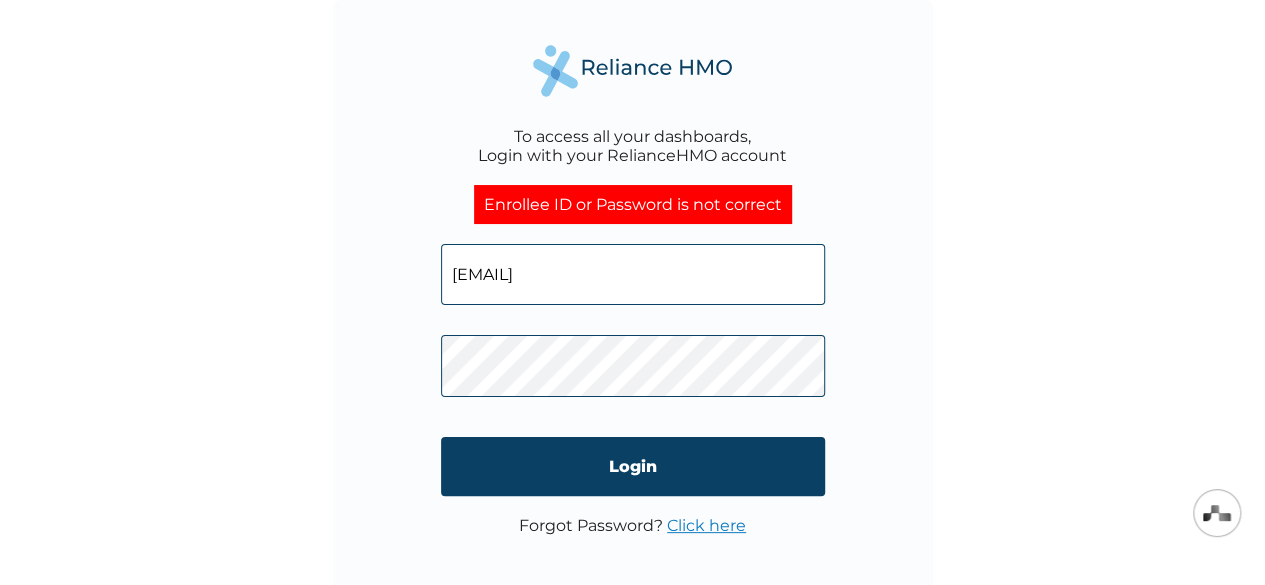 click on "To access all your dashboards, Login with your RelianceHMO account Enrollee ID or Password is not correct isoxtech01@gmail.com Login Forgot Password?   Click here" at bounding box center (633, 300) 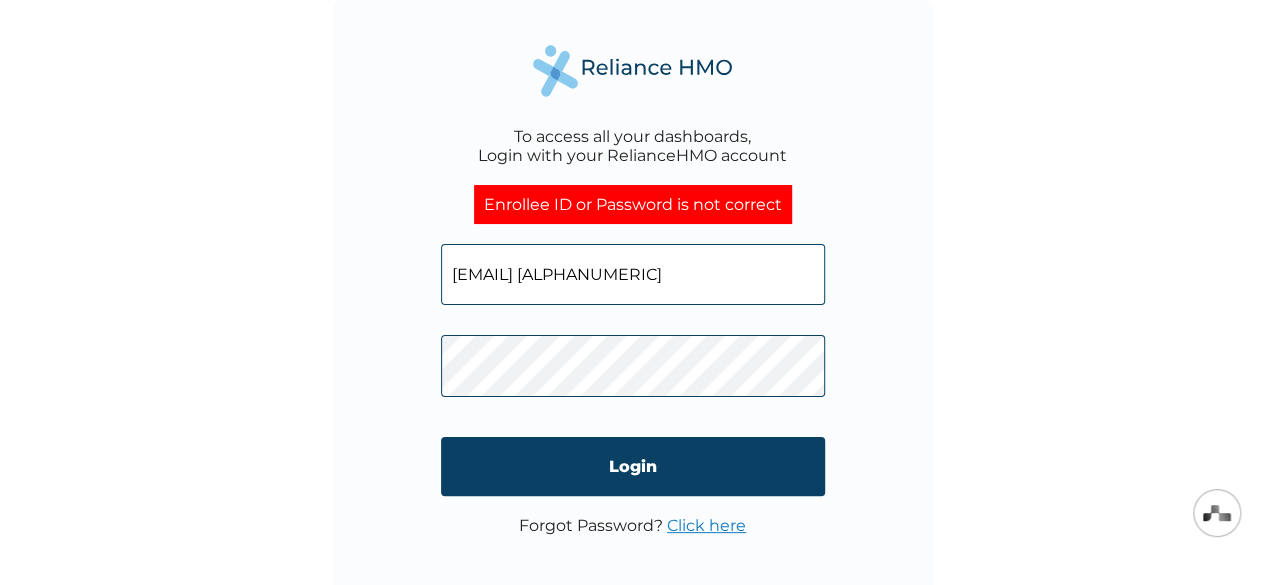 click on "isoxtech01@gmail.com FDOSIKfwjH" at bounding box center (633, 274) 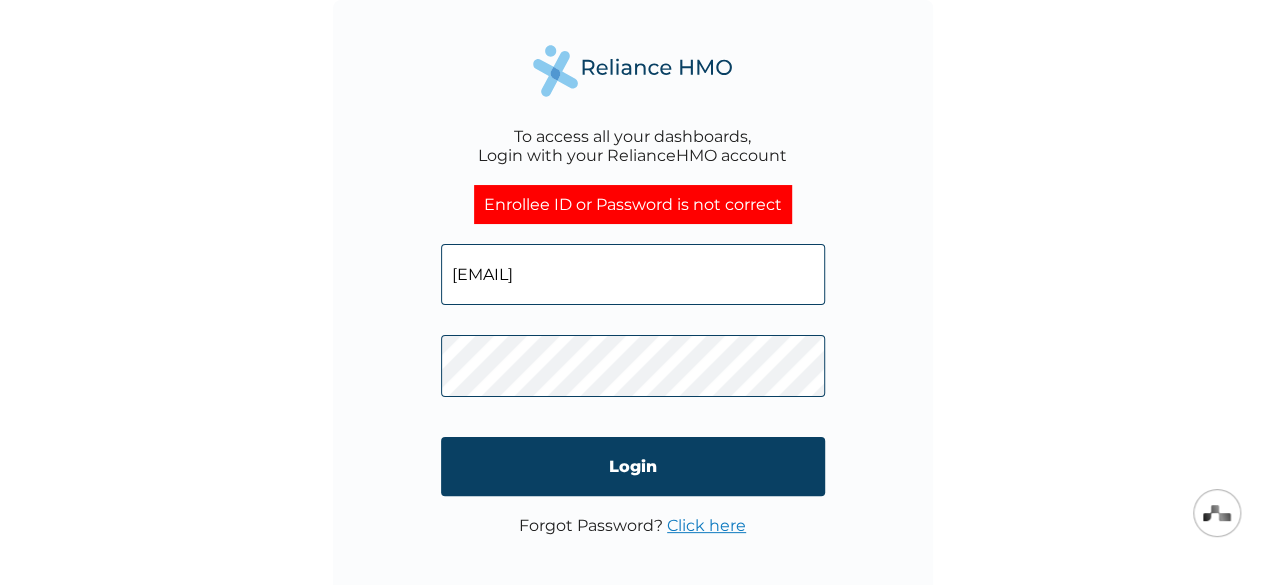 type on "isoxtech01@gmail.com" 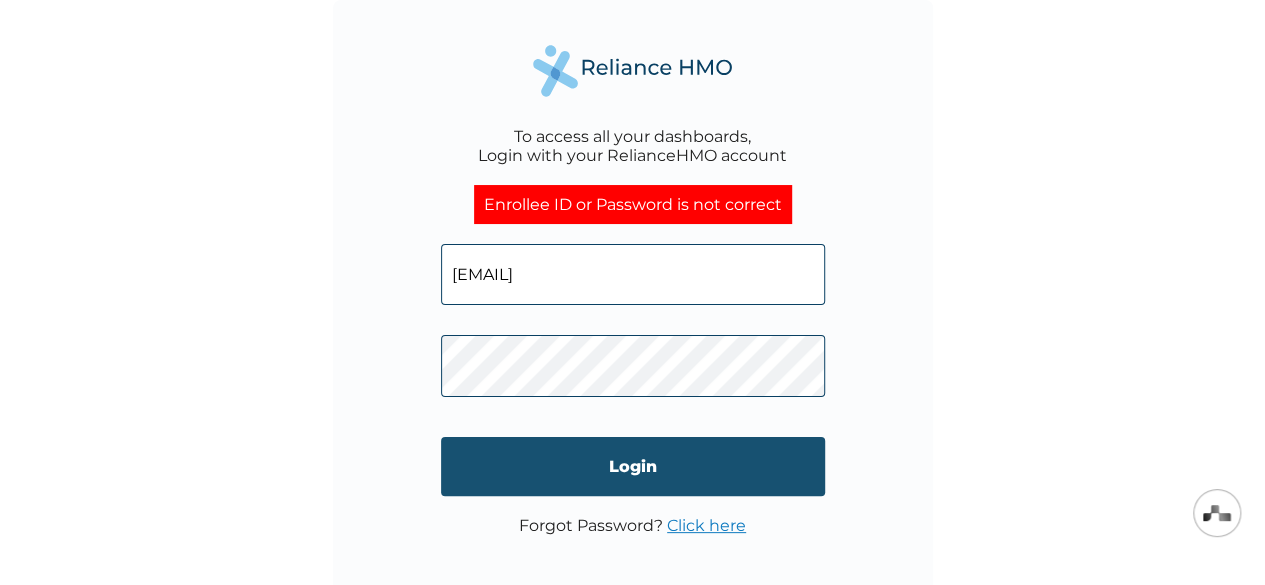 click on "Login" at bounding box center [633, 466] 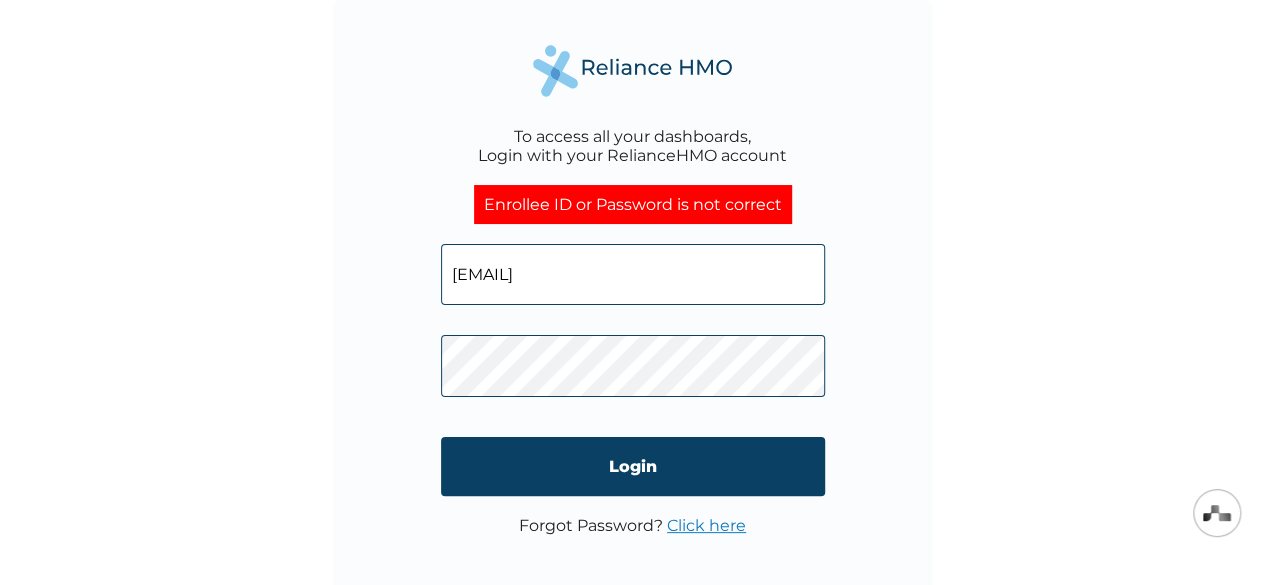 click on "isoxtech01@gmail.com" at bounding box center (633, 274) 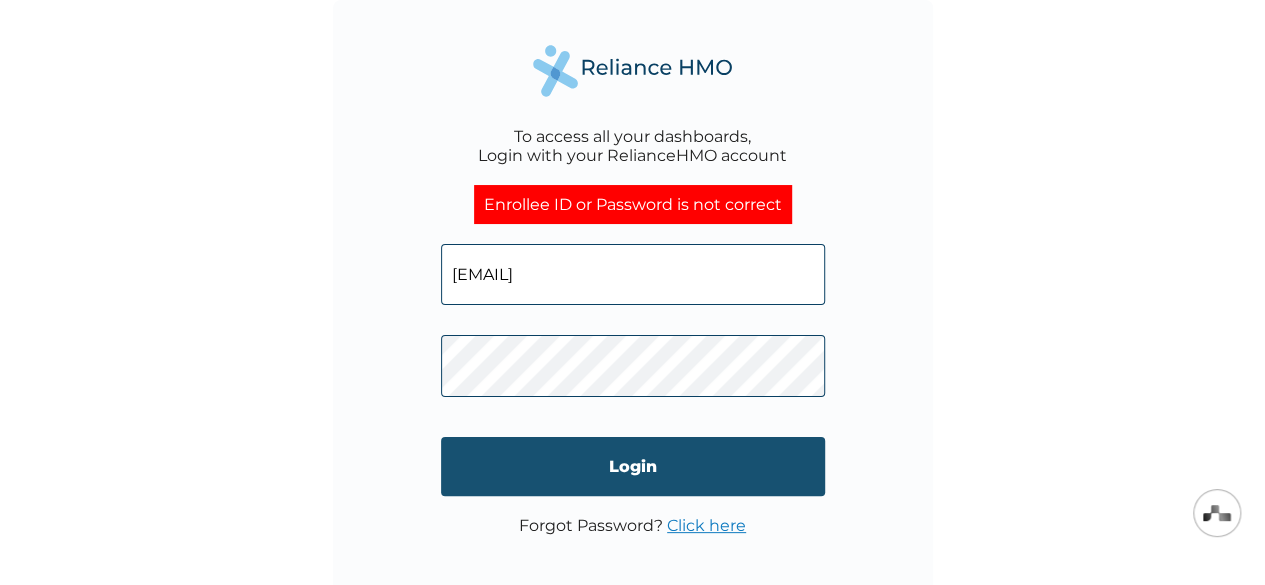 click on "Login" at bounding box center [633, 466] 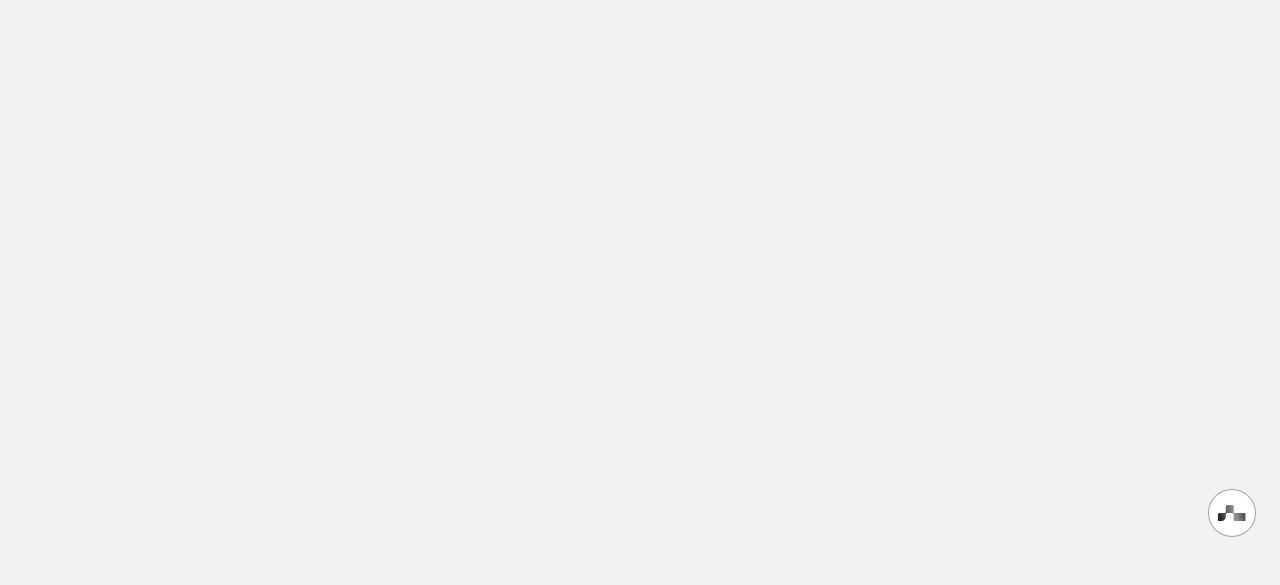 scroll, scrollTop: 0, scrollLeft: 0, axis: both 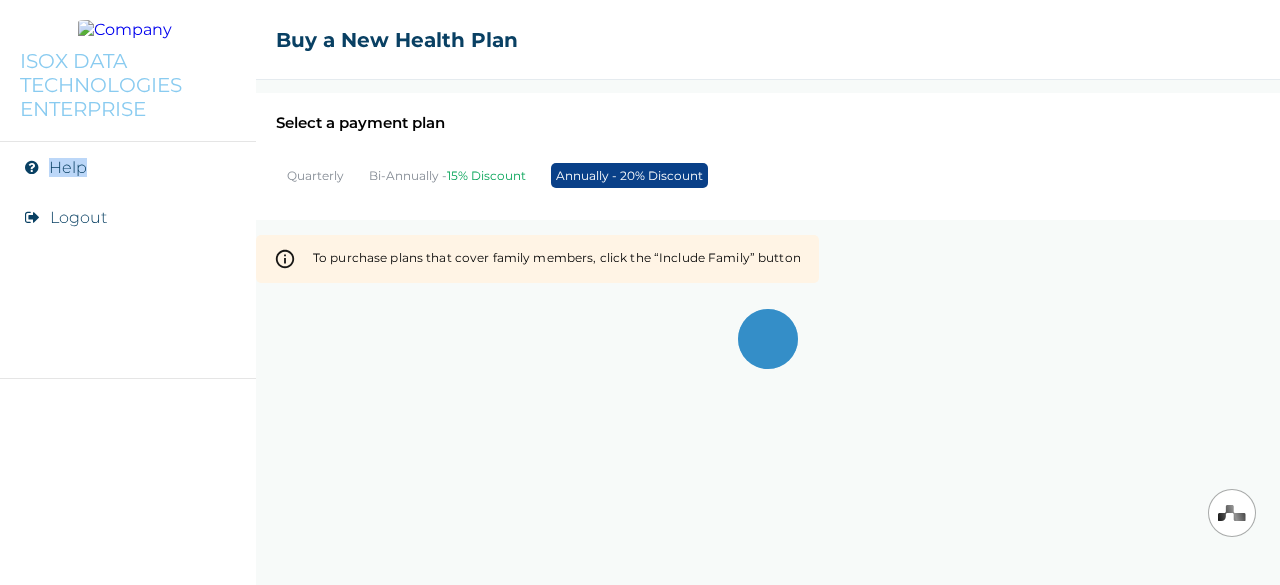 click on "Help" at bounding box center (68, 167) 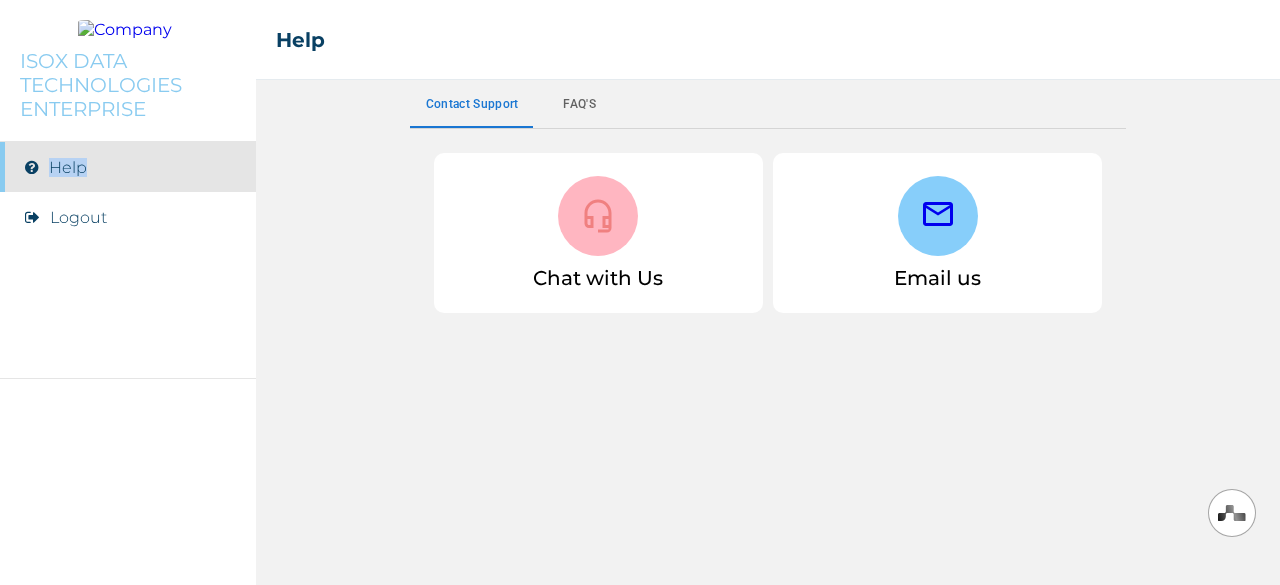 click on "Help" at bounding box center [68, 167] 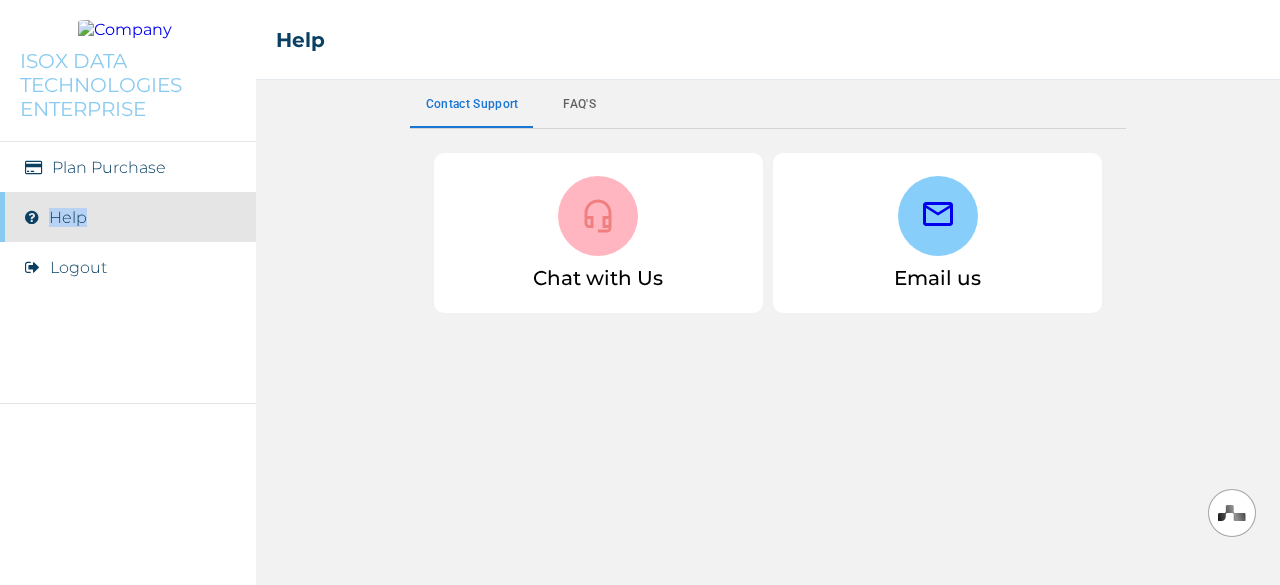 click on "Plan Purchase" at bounding box center [109, 167] 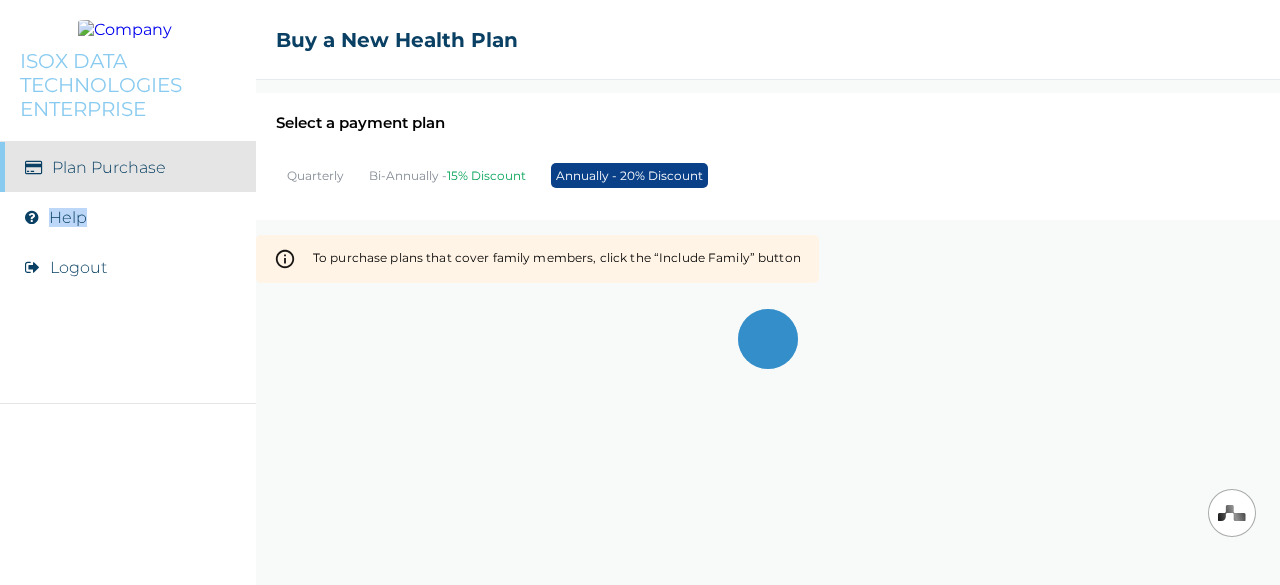 click on "Plan Purchase" at bounding box center (109, 167) 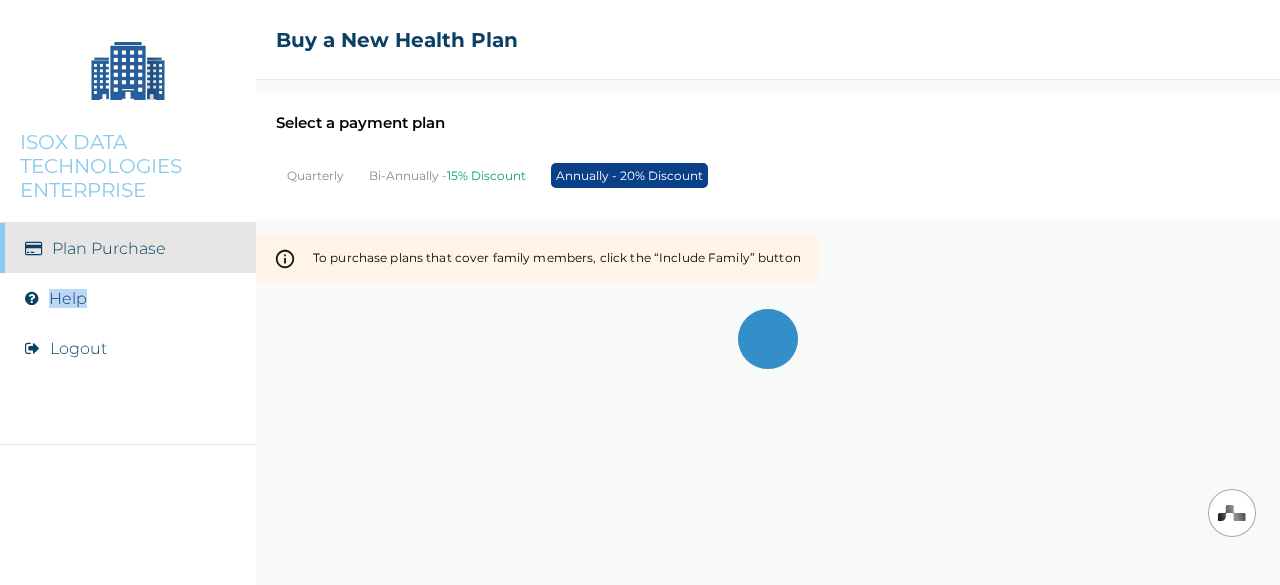 click on "Help" at bounding box center (68, 298) 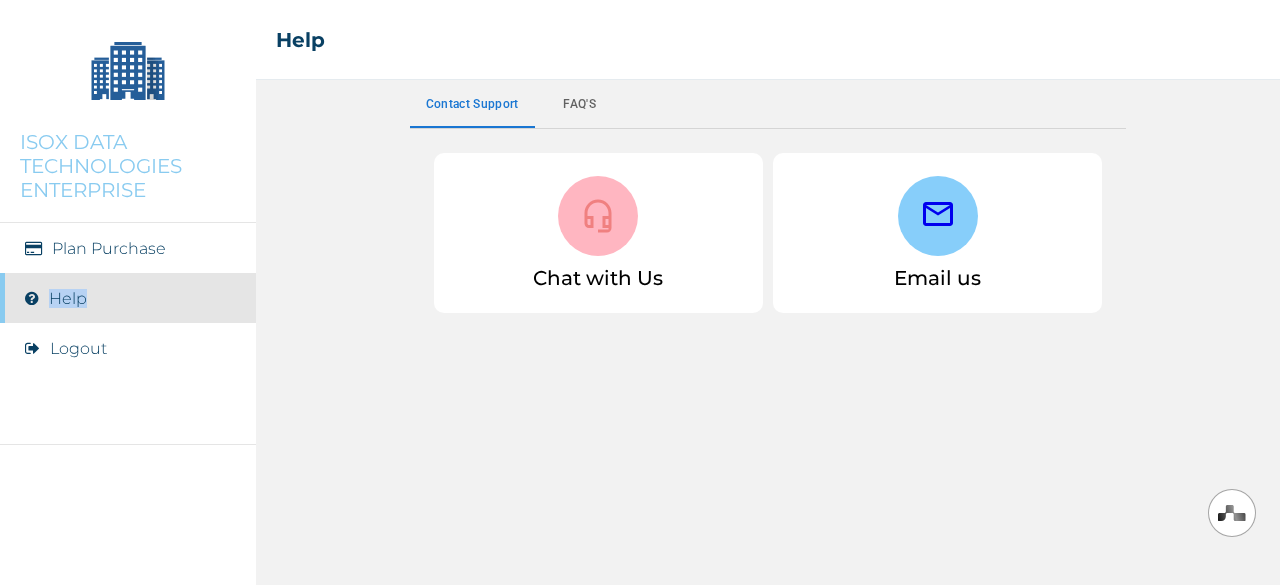 click on "Help" at bounding box center (68, 298) 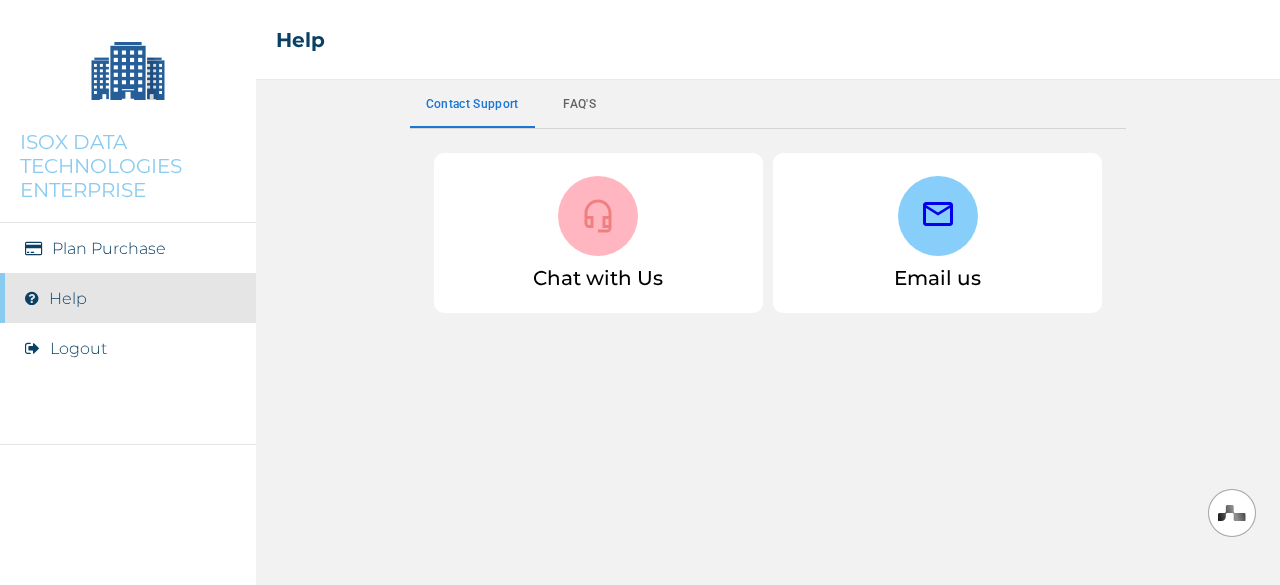 click at bounding box center [598, 216] 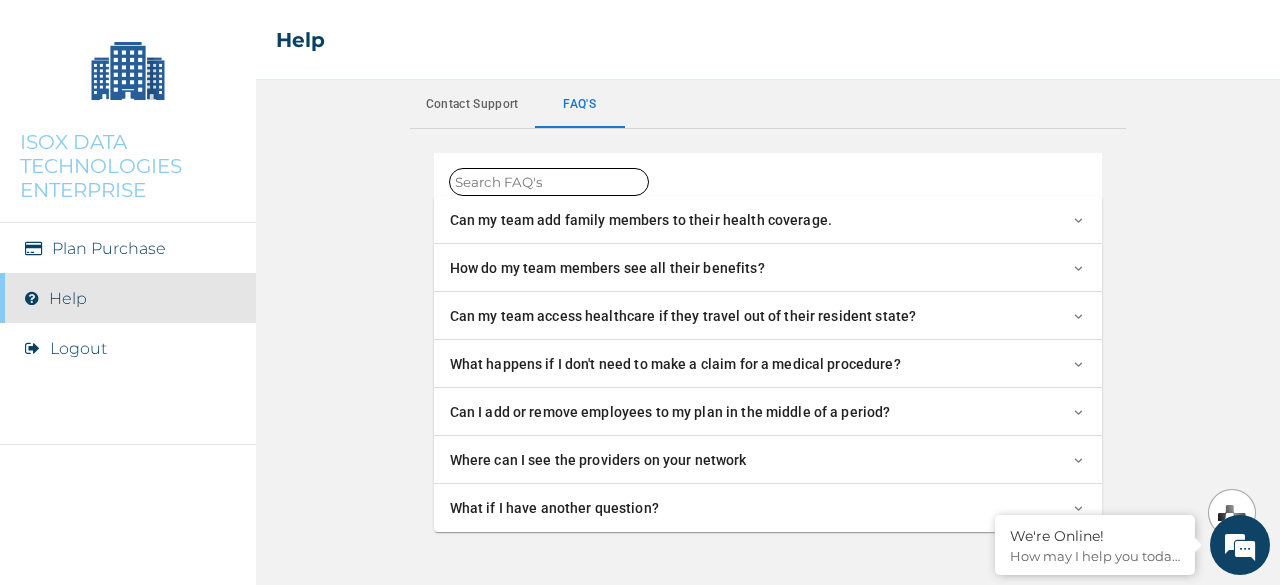 scroll, scrollTop: 0, scrollLeft: 0, axis: both 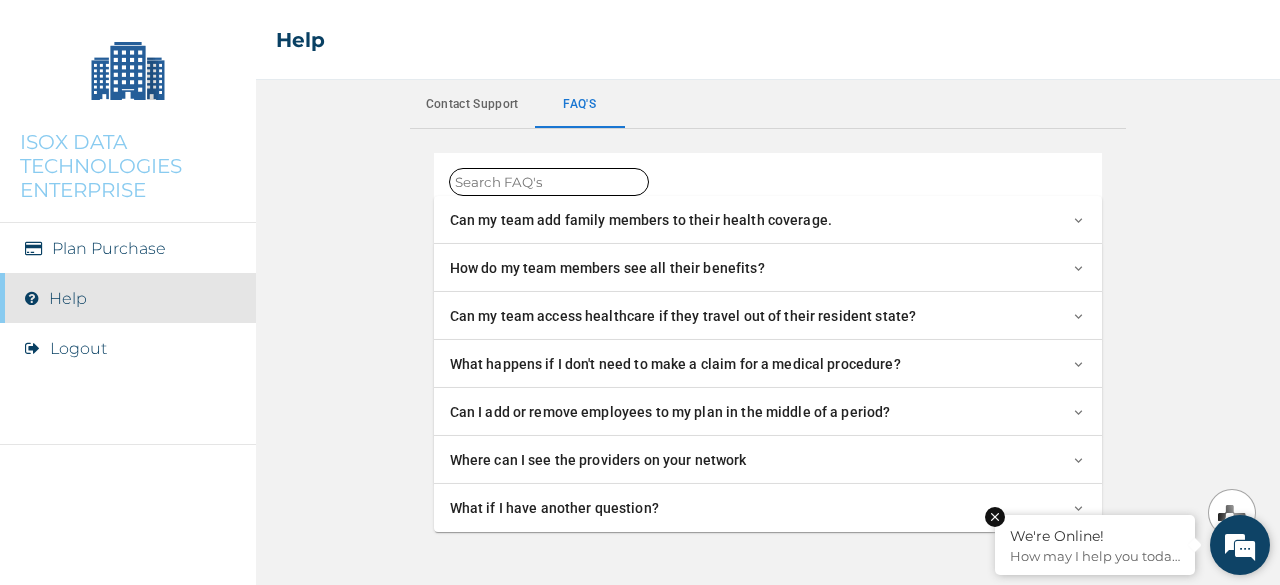 click on "We're Online!" at bounding box center (1095, 536) 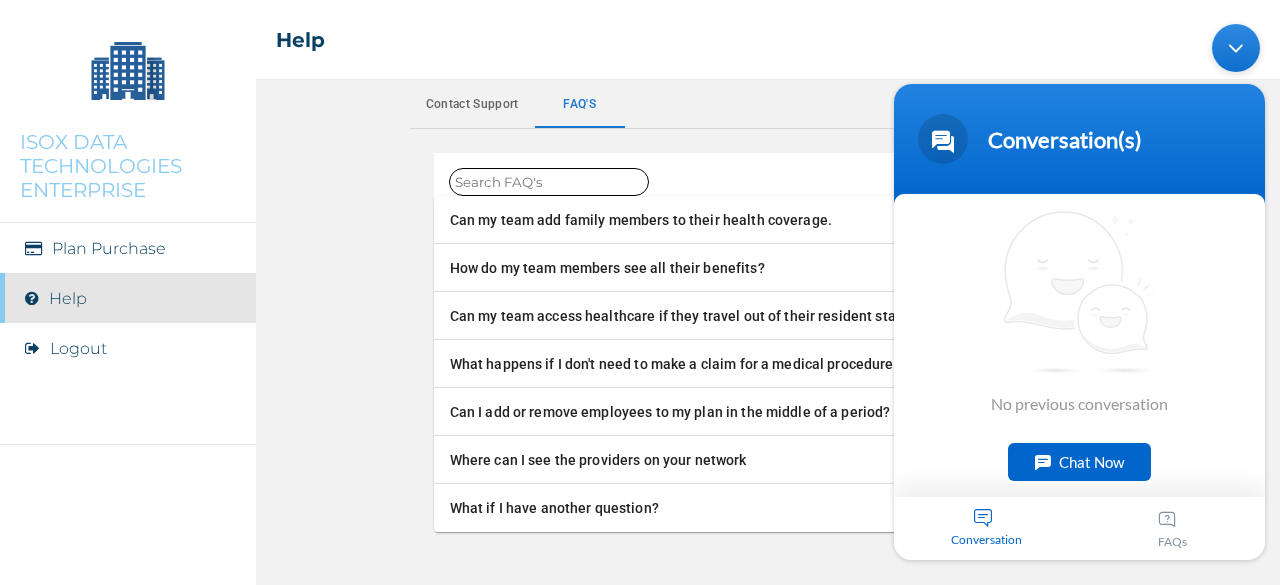 click on "Chat Now" at bounding box center (1079, 462) 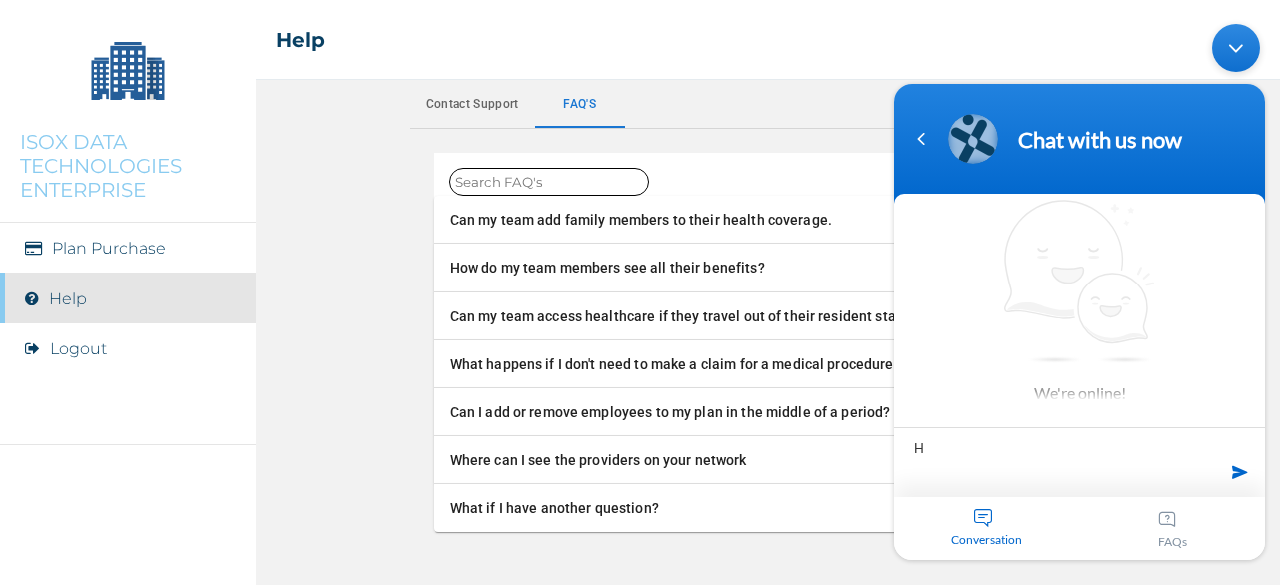 type on "Hi" 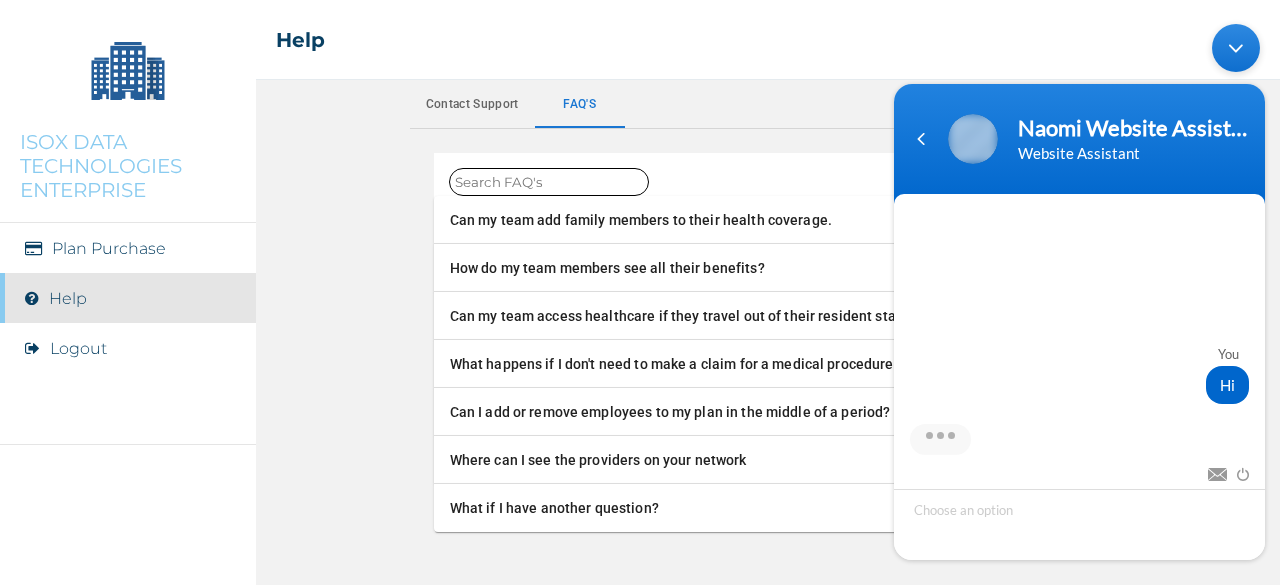 scroll, scrollTop: 190, scrollLeft: 0, axis: vertical 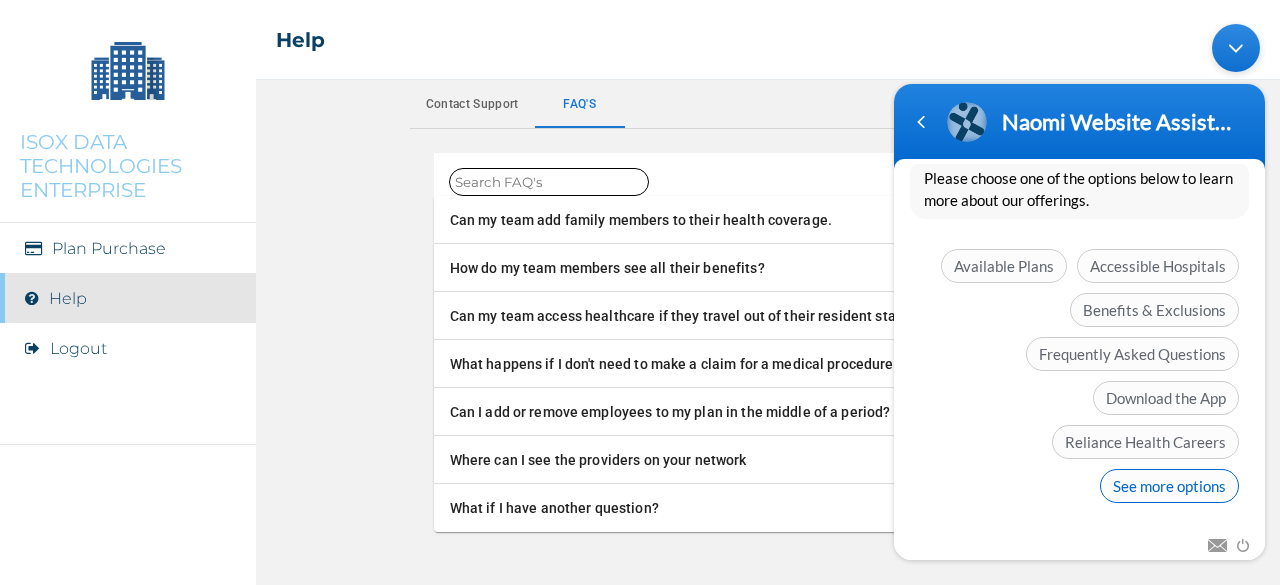 click on "See more options" at bounding box center (1169, 486) 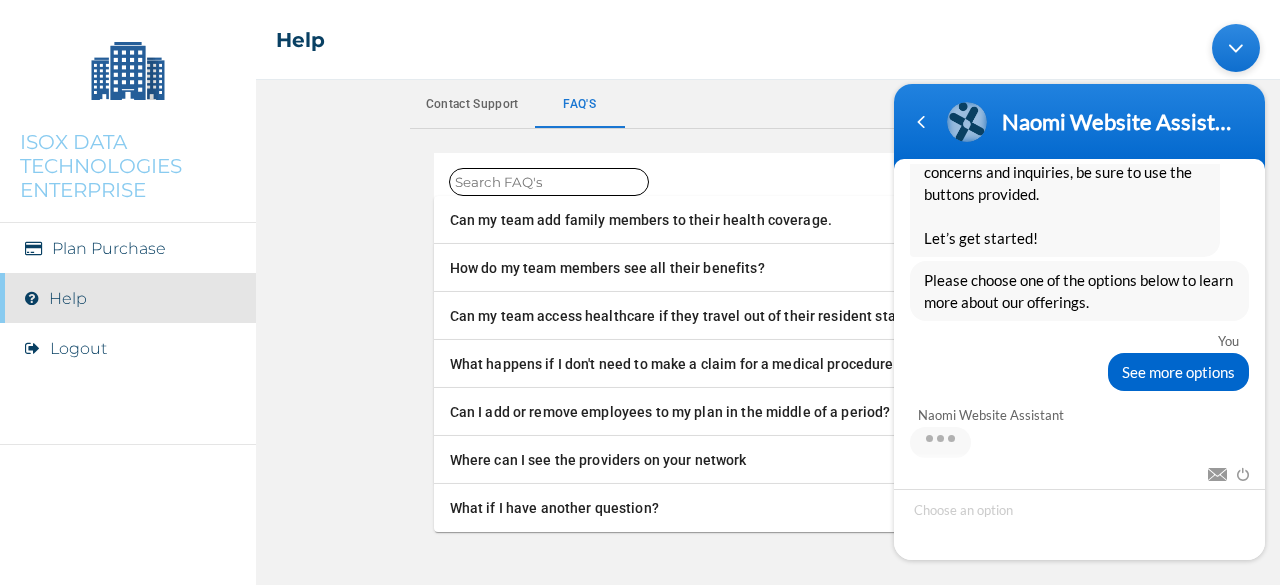 scroll, scrollTop: 423, scrollLeft: 0, axis: vertical 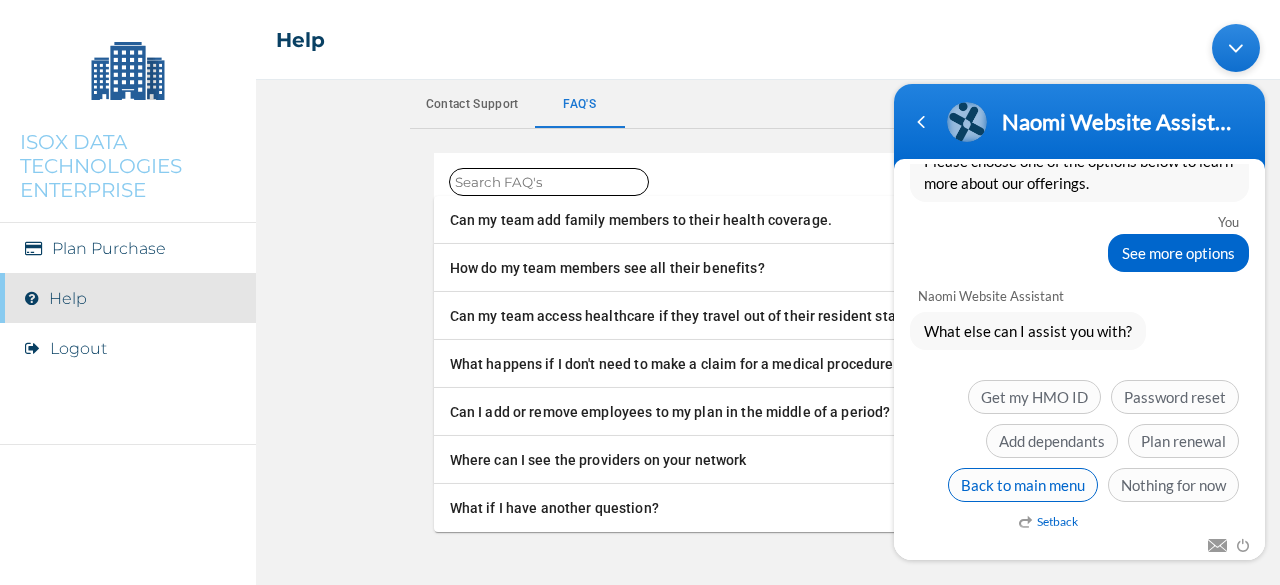 click on "Back to main menu" at bounding box center [1023, 485] 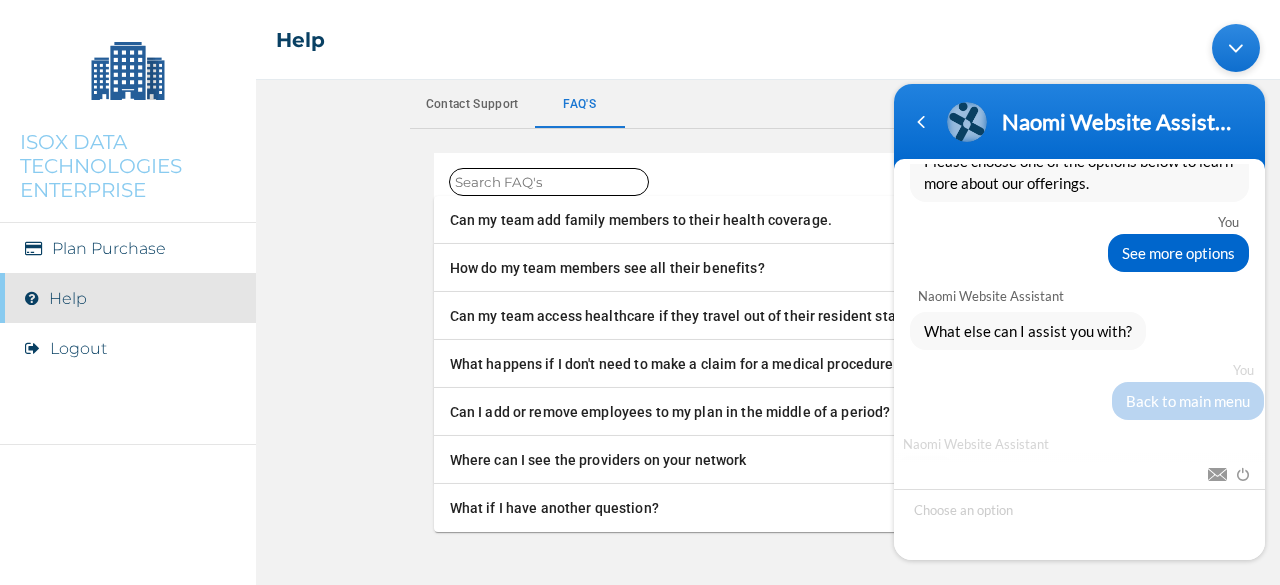 scroll, scrollTop: 450, scrollLeft: 0, axis: vertical 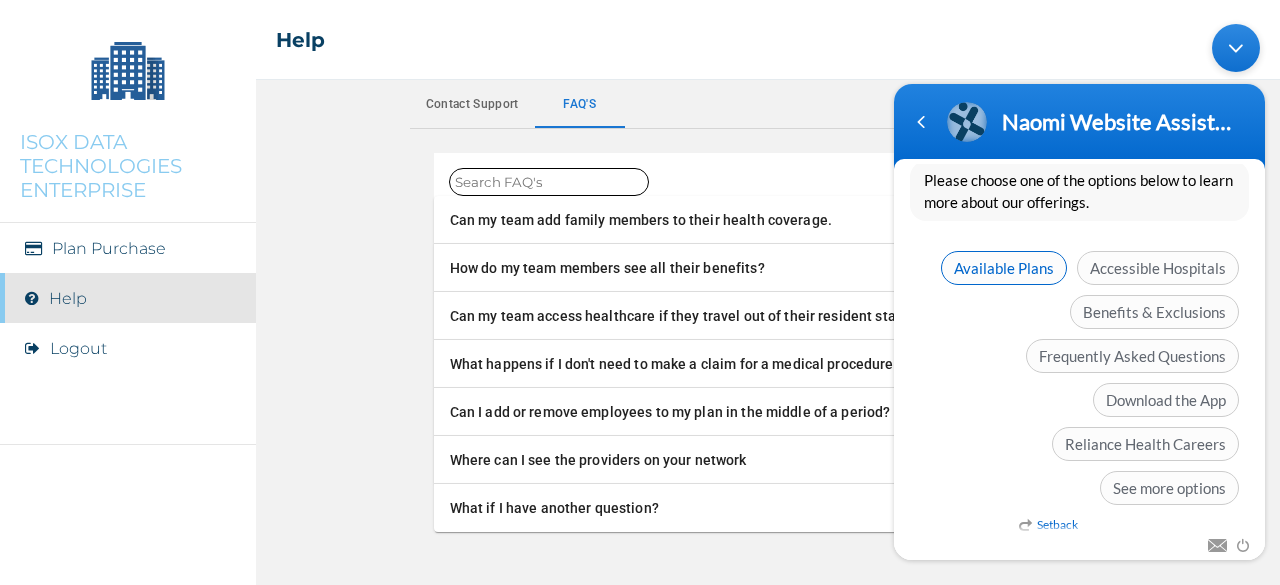 click on "Available Plans" at bounding box center (1004, 268) 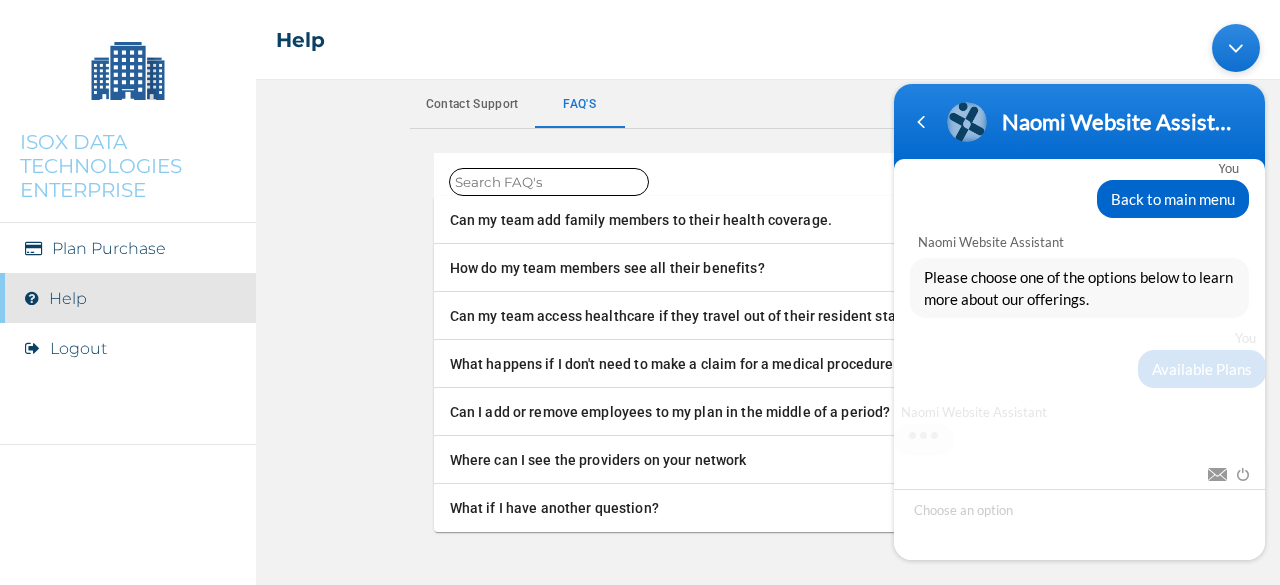 scroll, scrollTop: 619, scrollLeft: 0, axis: vertical 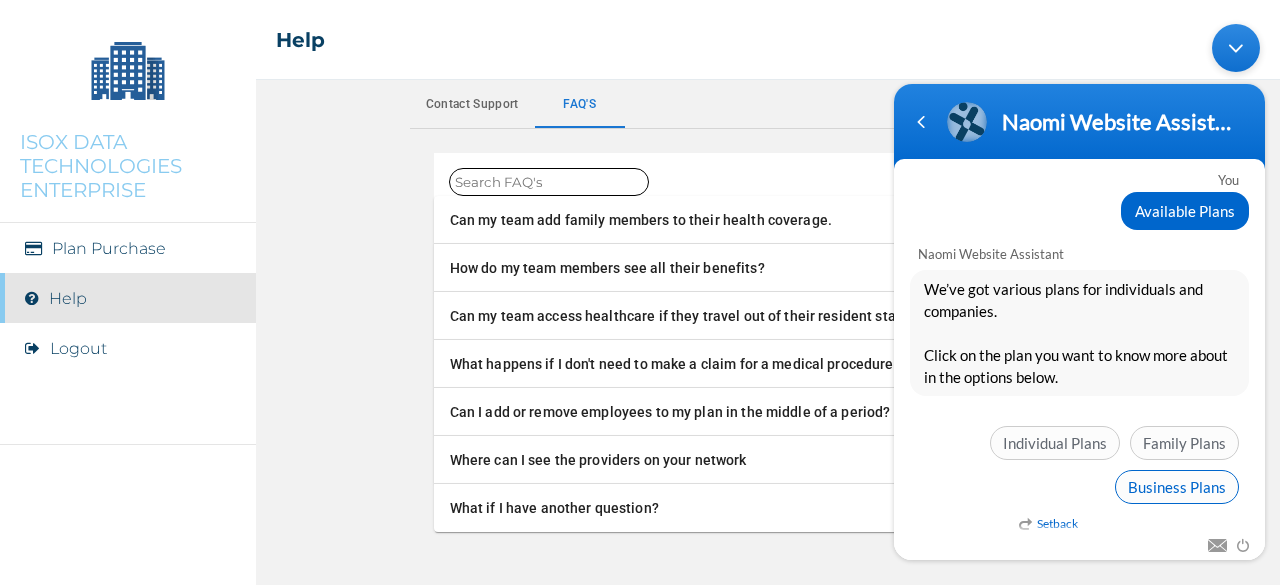 click on "Business Plans" at bounding box center [1177, 487] 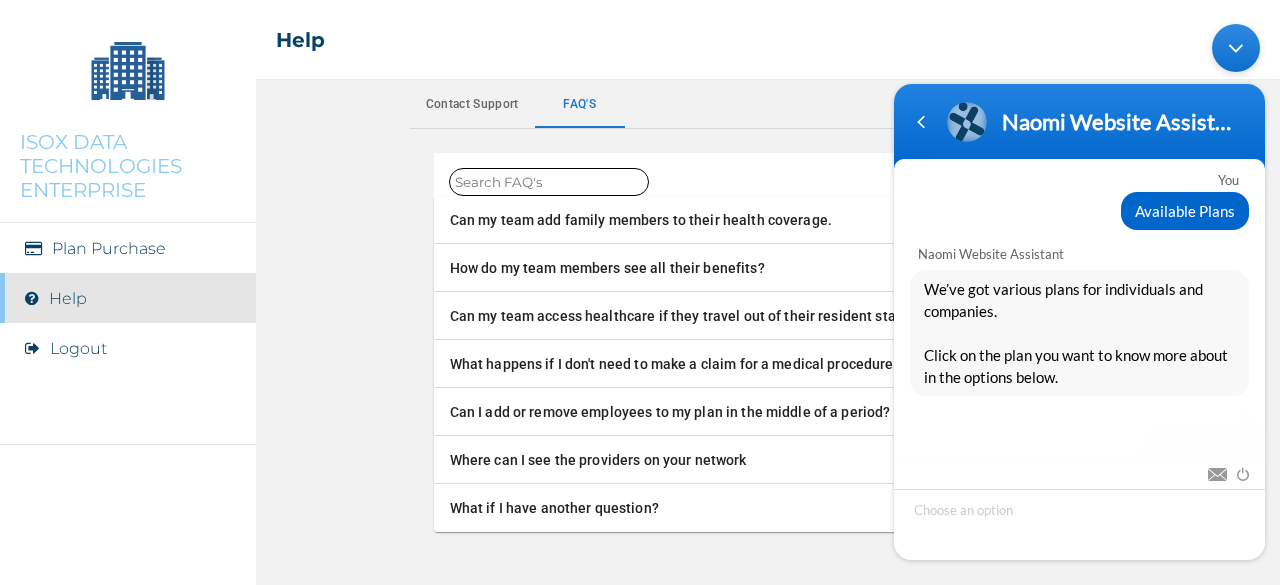 scroll, scrollTop: 854, scrollLeft: 0, axis: vertical 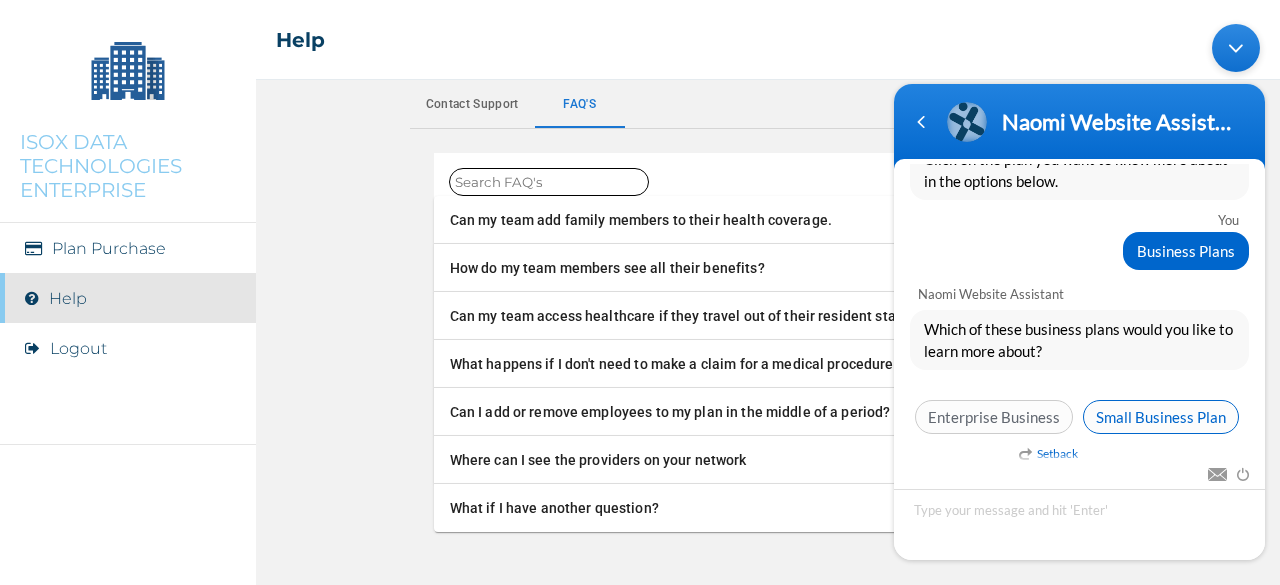 click on "Small Business Plan" at bounding box center (1161, 417) 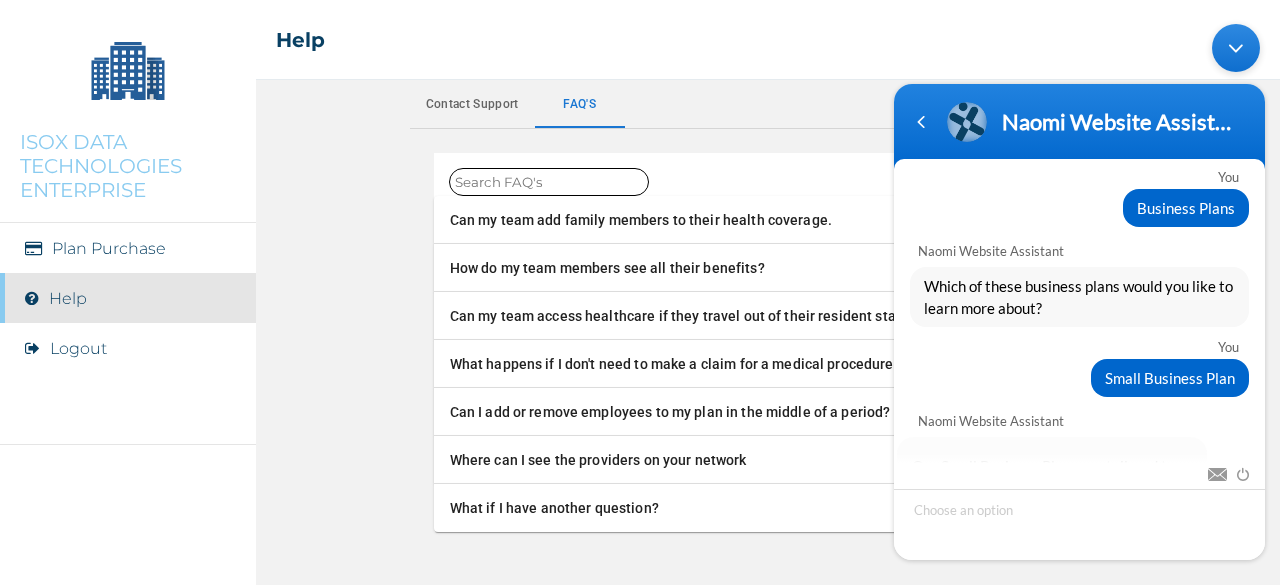 scroll, scrollTop: 1248, scrollLeft: 0, axis: vertical 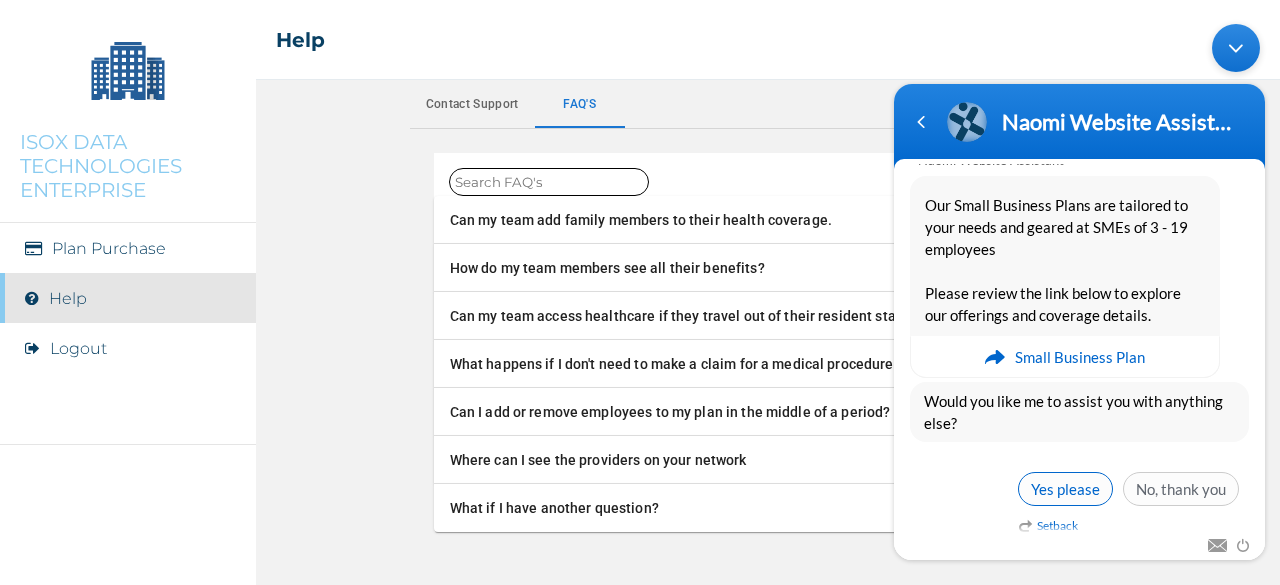 click on "Yes please" at bounding box center (1065, 489) 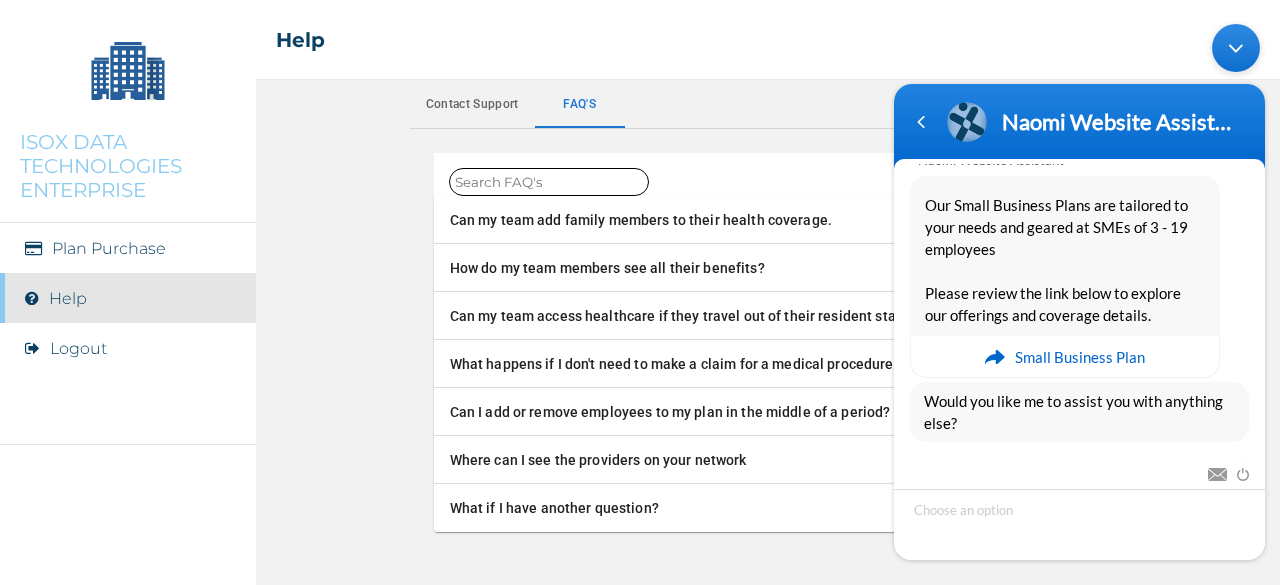 scroll, scrollTop: 1397, scrollLeft: 0, axis: vertical 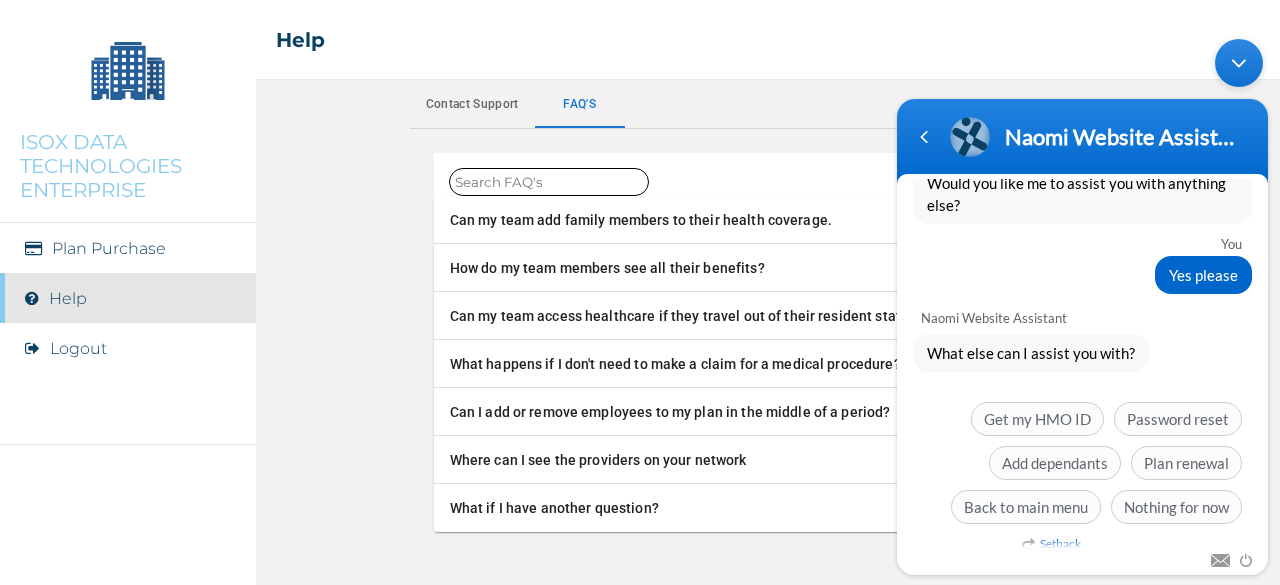 click at bounding box center (969, 137) 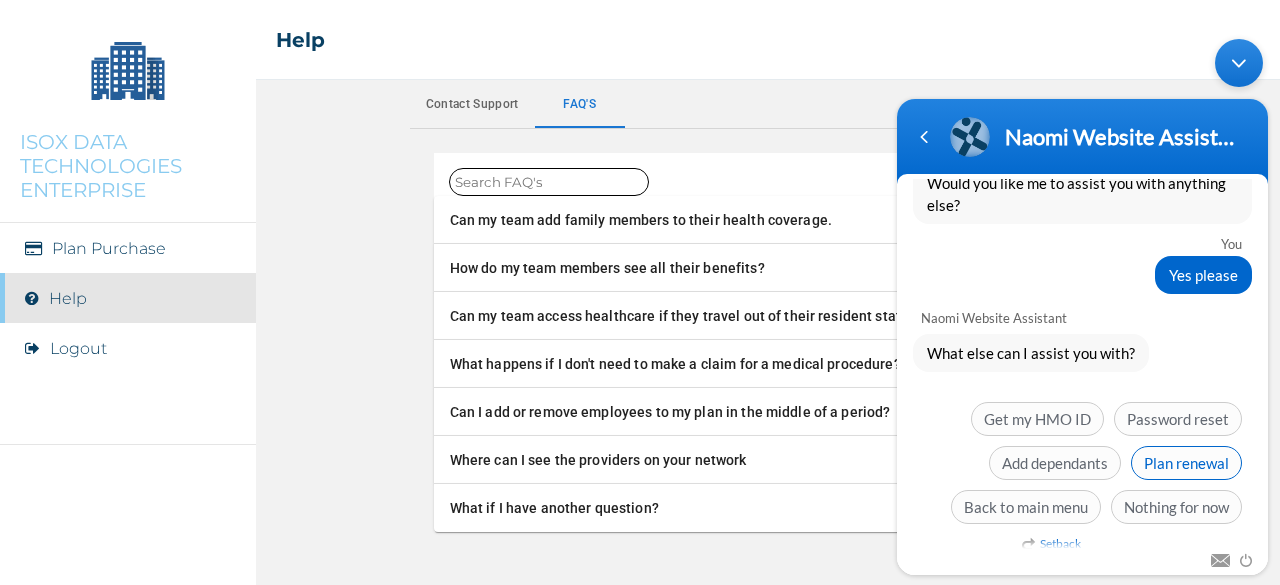 click on "Plan renewal" at bounding box center (1186, 463) 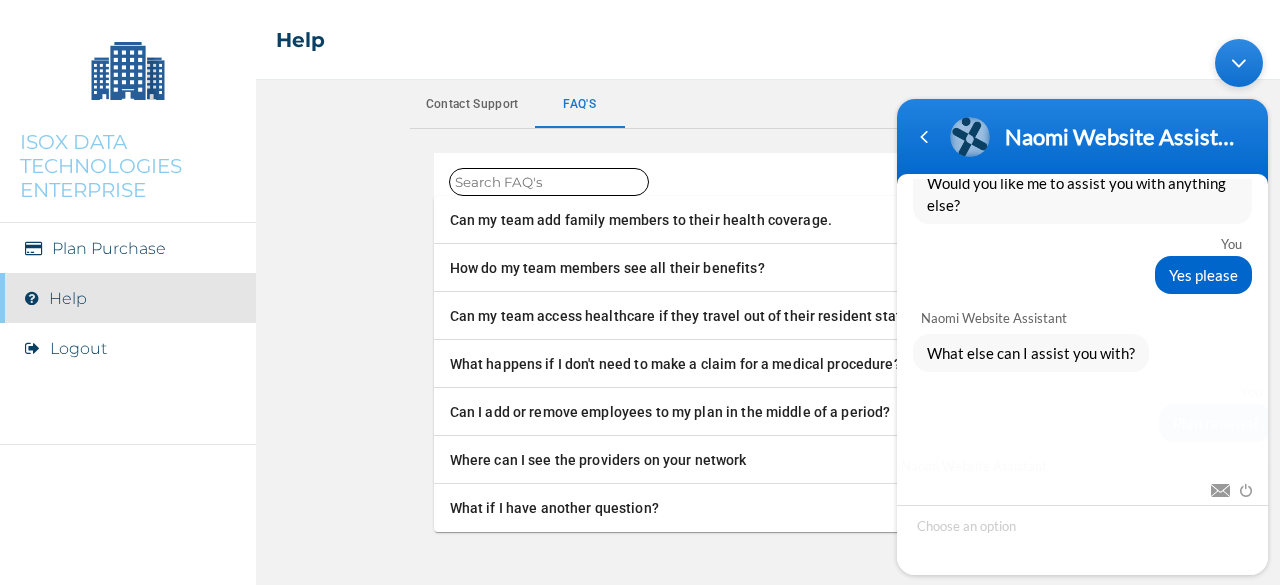 scroll, scrollTop: 1543, scrollLeft: 0, axis: vertical 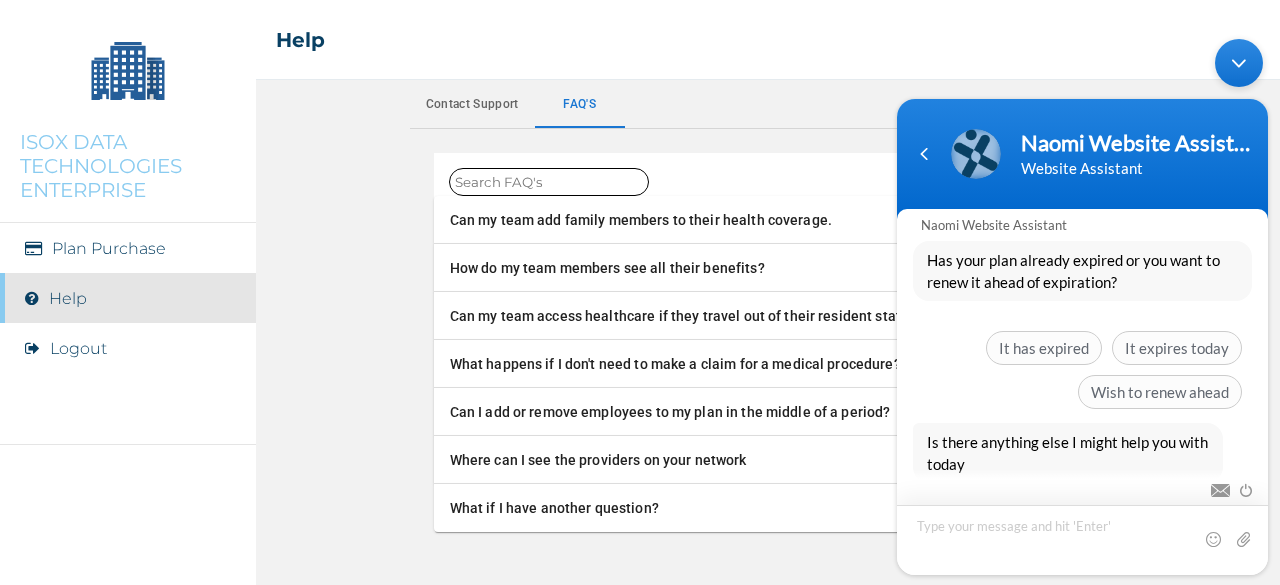 click at bounding box center (1082, 540) 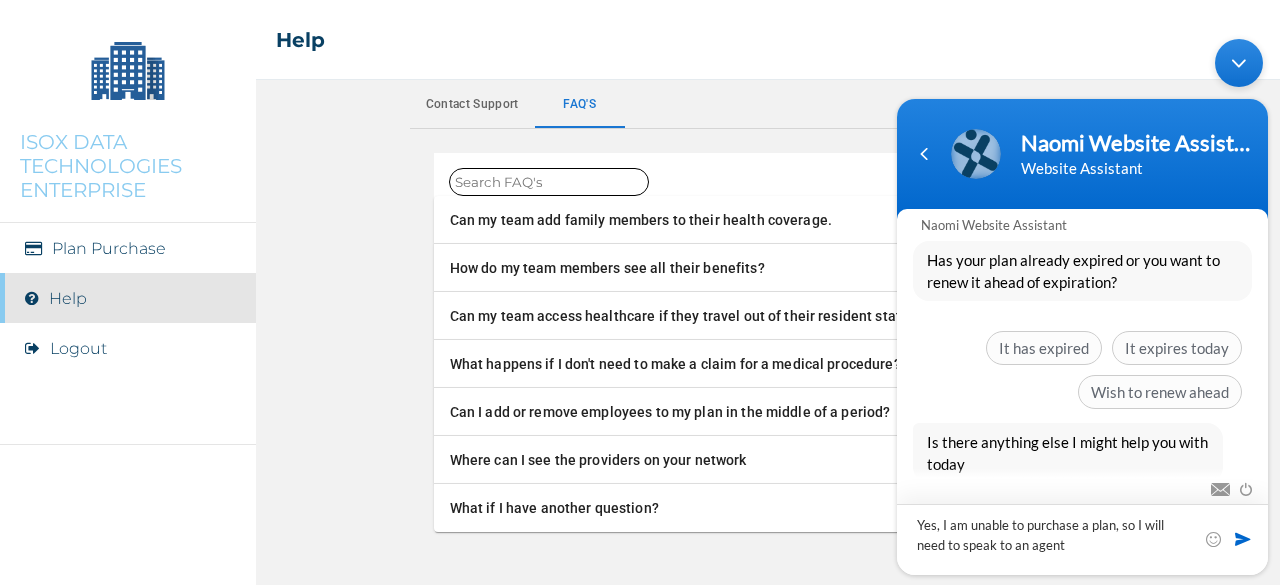 type on "Yes, I am unable to purchase a plan, so I will need to speak to an agent." 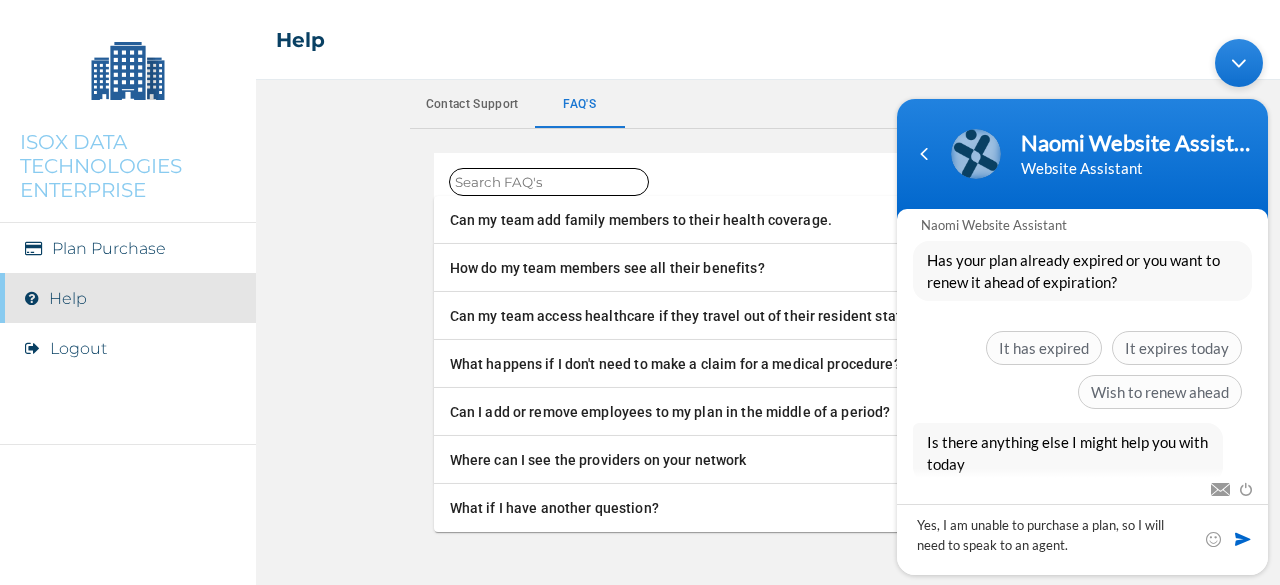 type 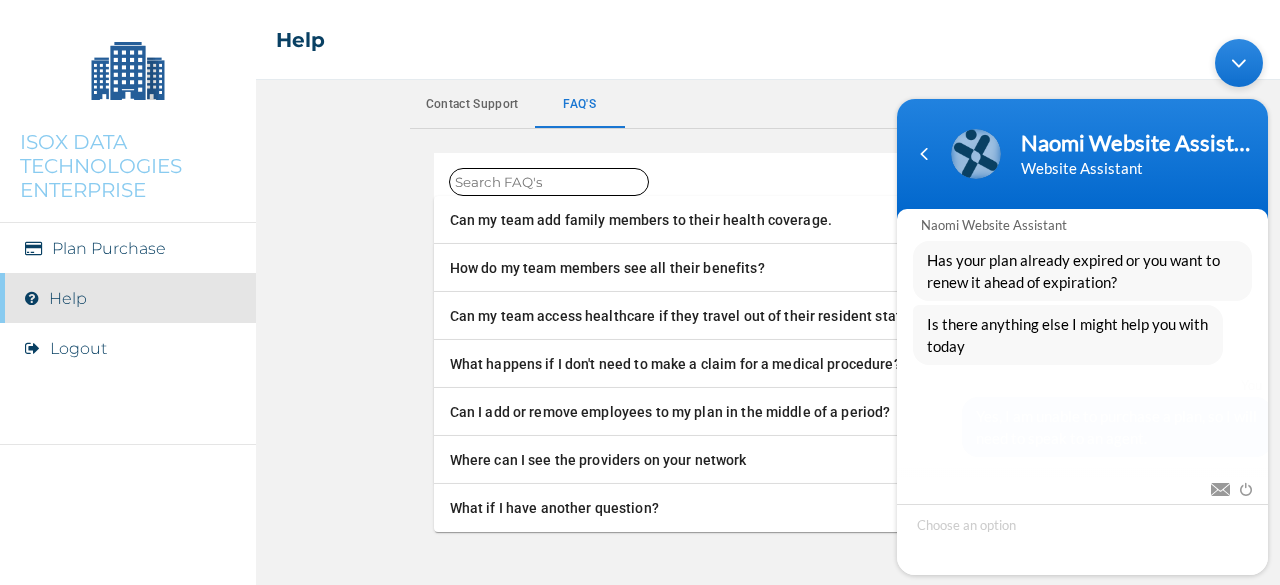 scroll, scrollTop: 1834, scrollLeft: 0, axis: vertical 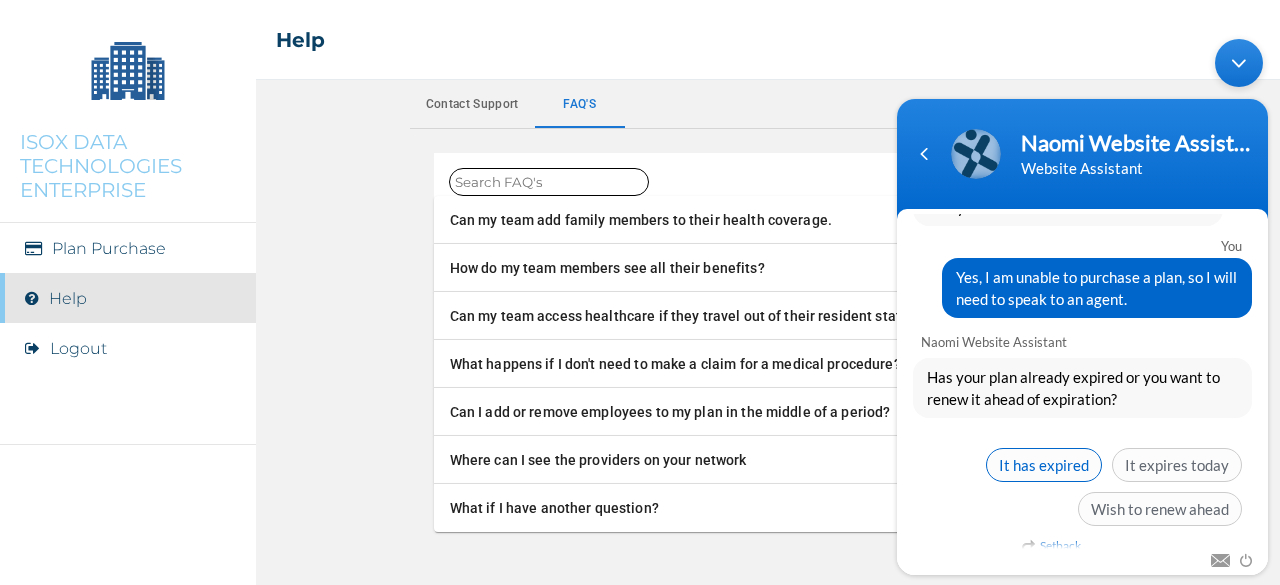 click on "It has expired" at bounding box center (1044, 465) 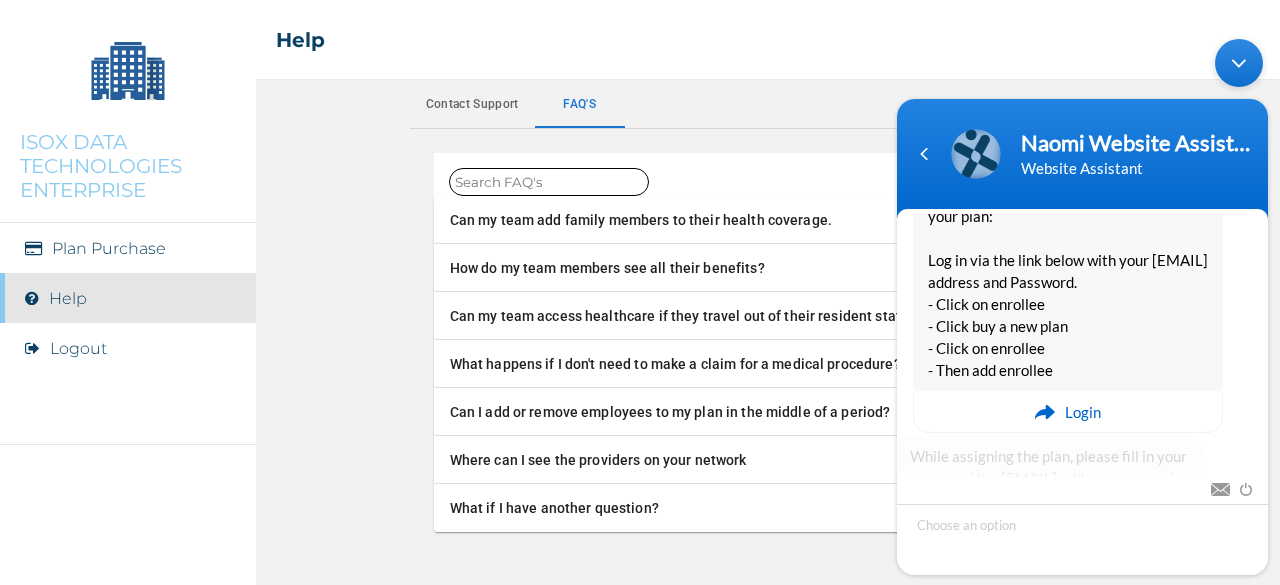 scroll, scrollTop: 2380, scrollLeft: 0, axis: vertical 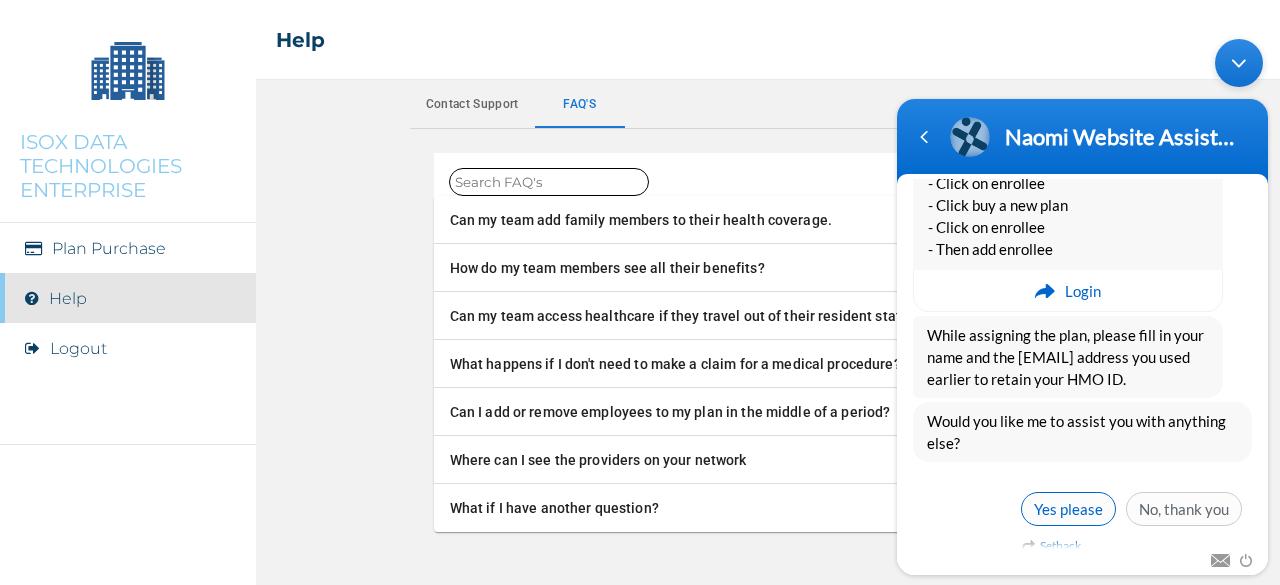 click on "Yes please" at bounding box center (1068, 509) 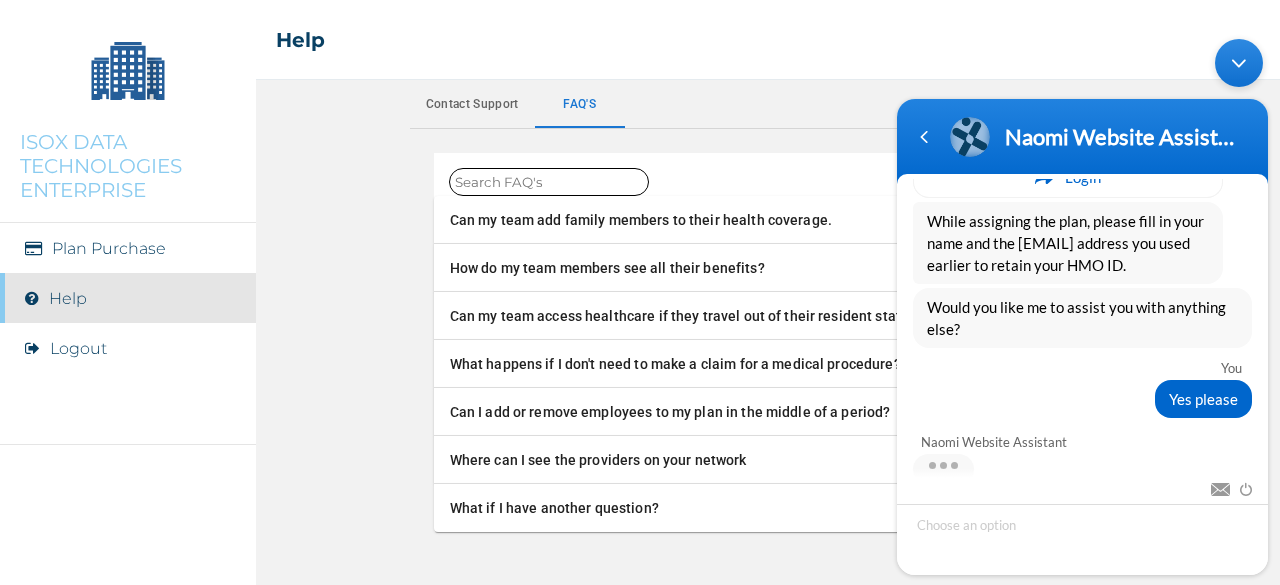 scroll, scrollTop: 2613, scrollLeft: 0, axis: vertical 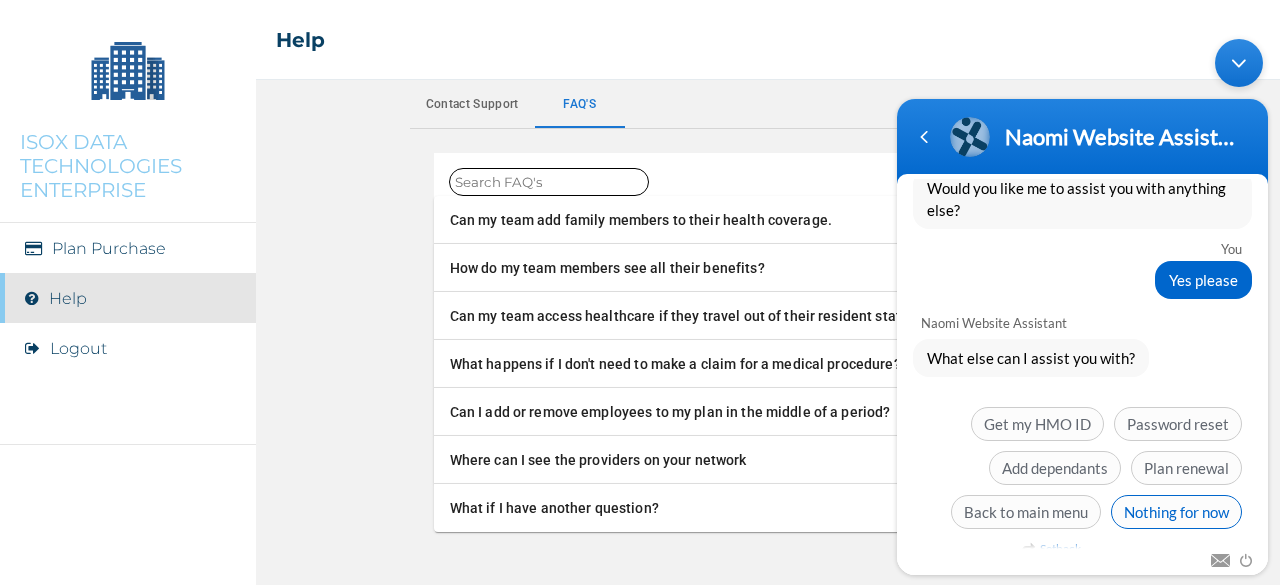 click on "Nothing for now" at bounding box center (1176, 512) 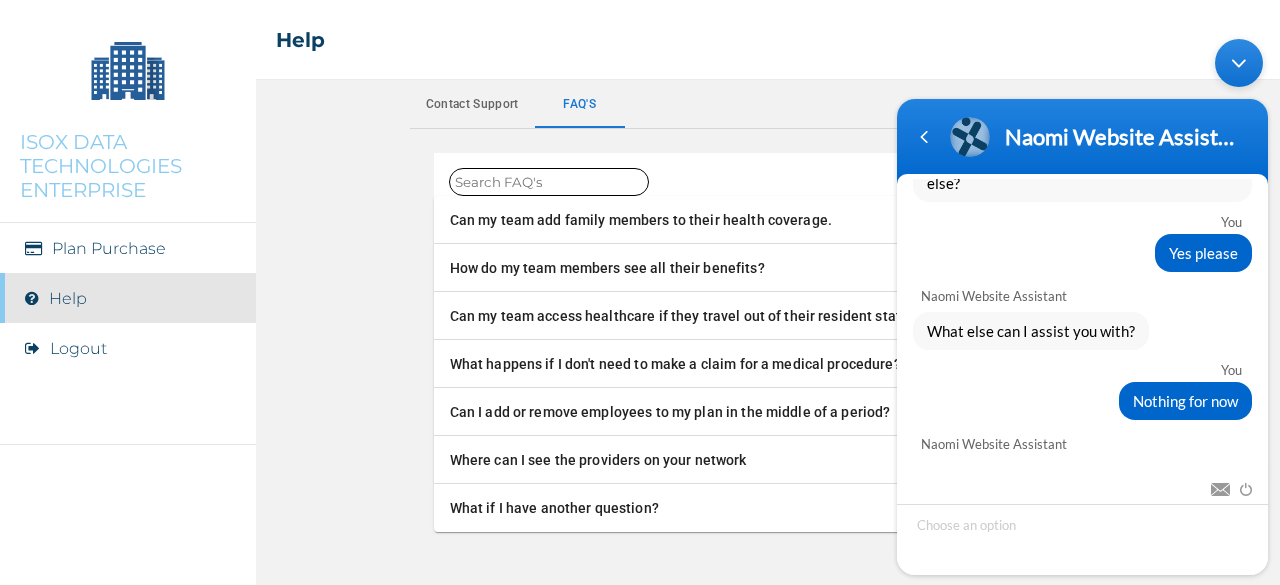 scroll, scrollTop: 2810, scrollLeft: 0, axis: vertical 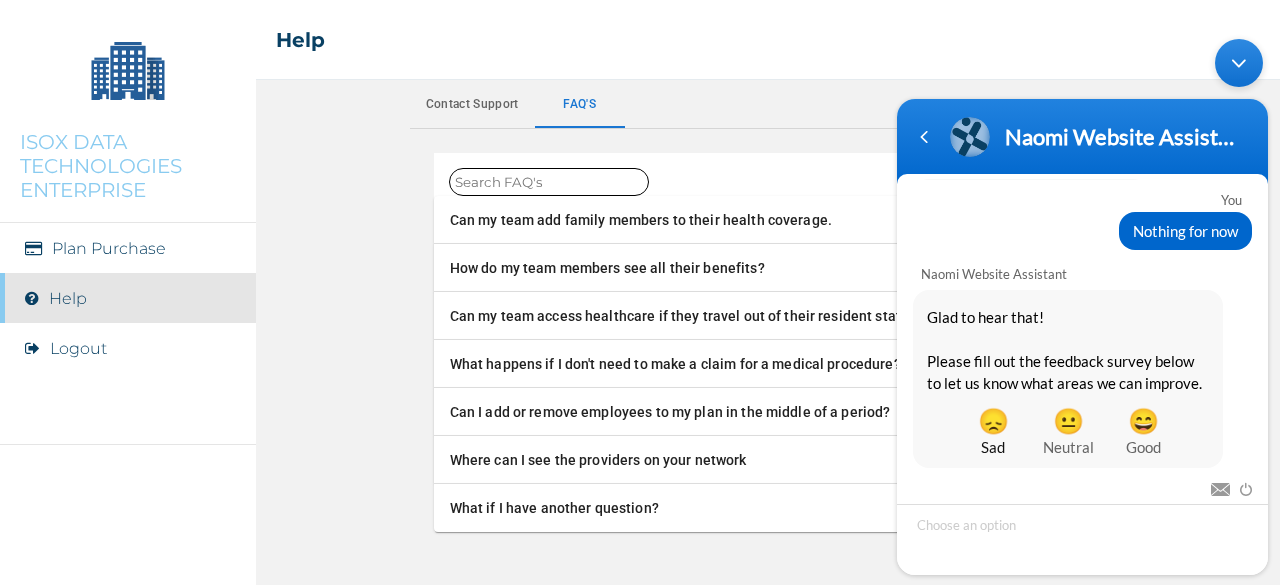 click on "😞" at bounding box center [993, 420] 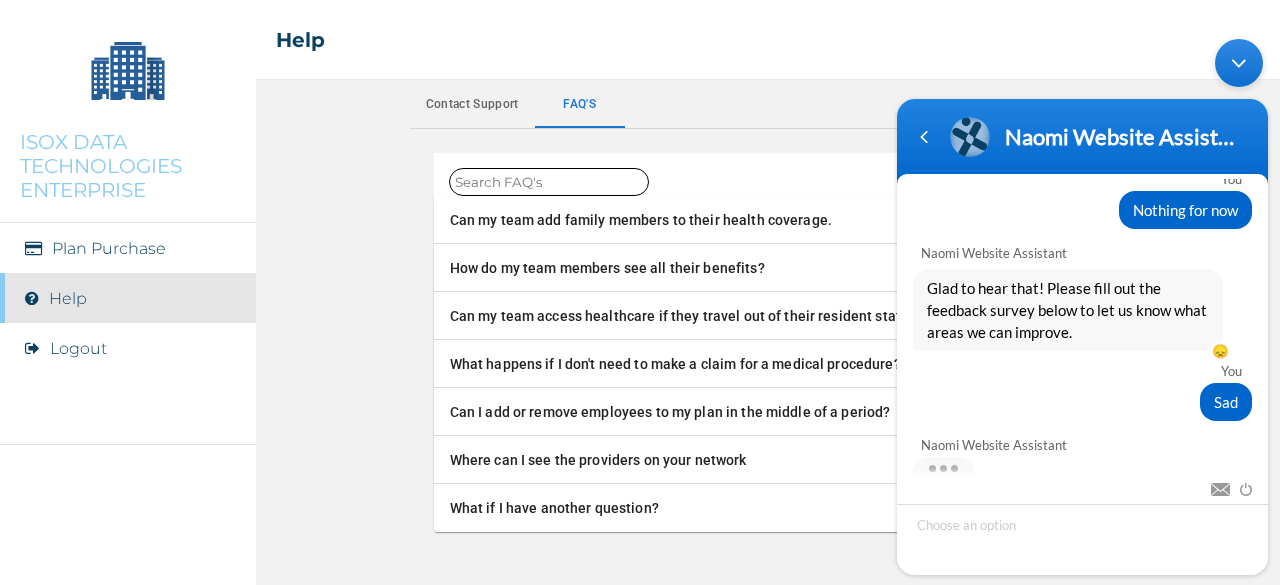 scroll, scrollTop: 2765, scrollLeft: 0, axis: vertical 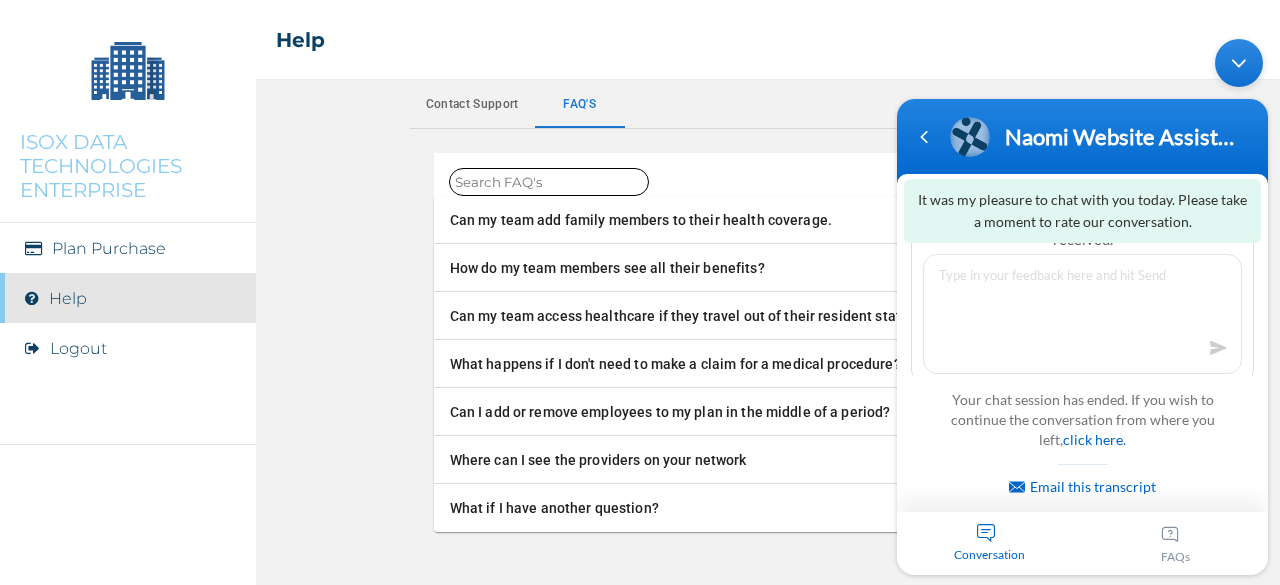 click at bounding box center (1082, 314) 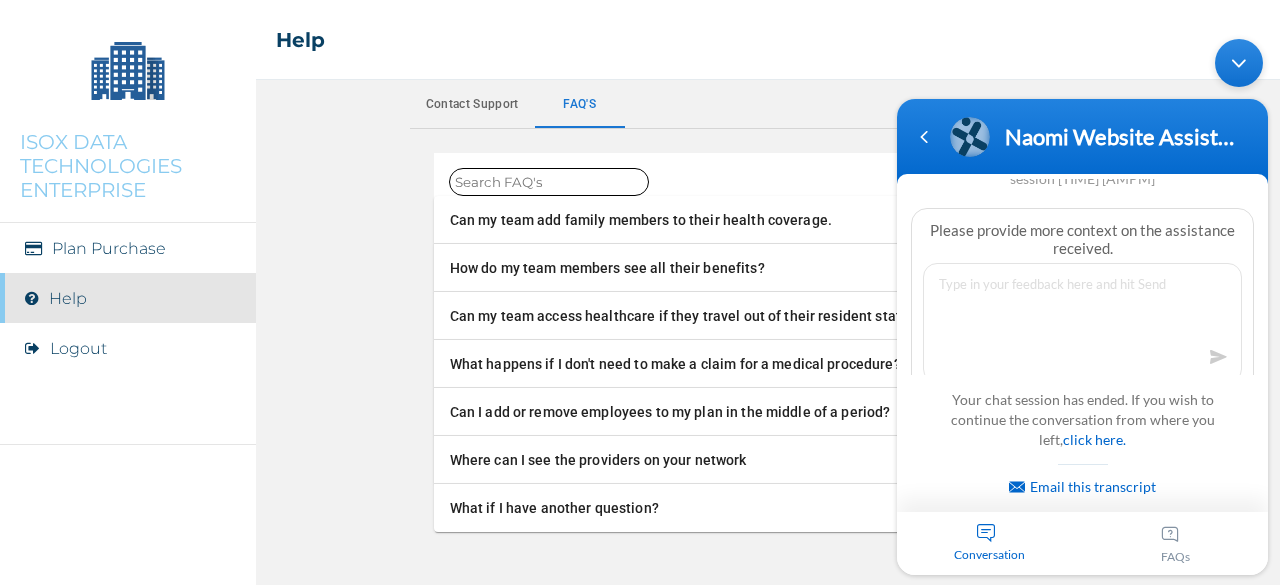 scroll, scrollTop: 3289, scrollLeft: 0, axis: vertical 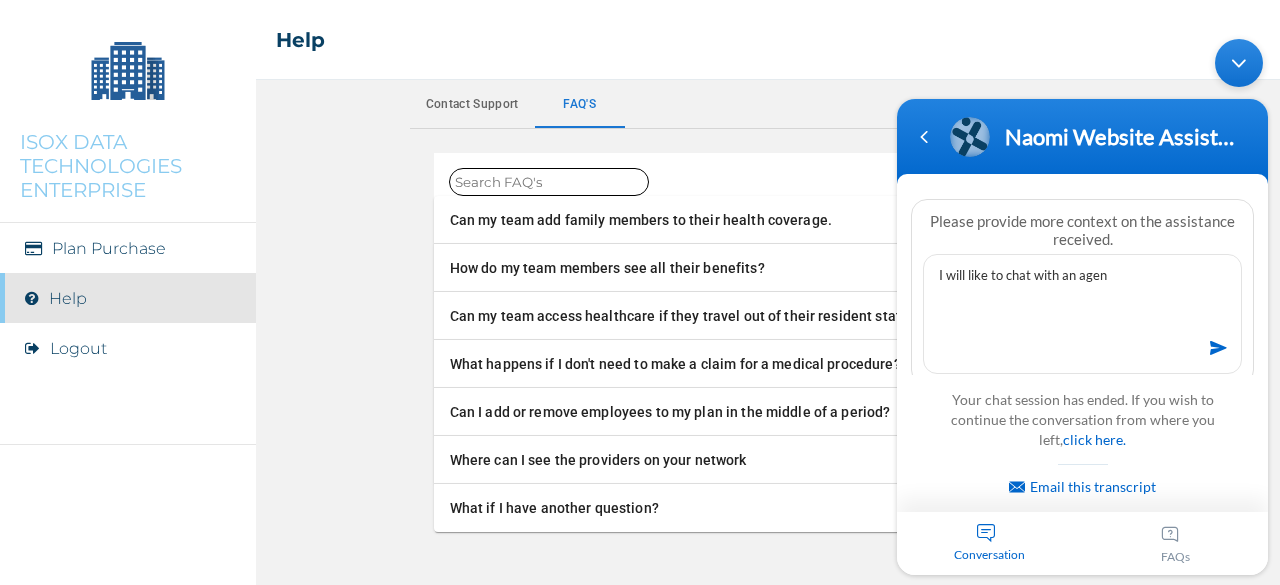type on "I will like to chat with an agent" 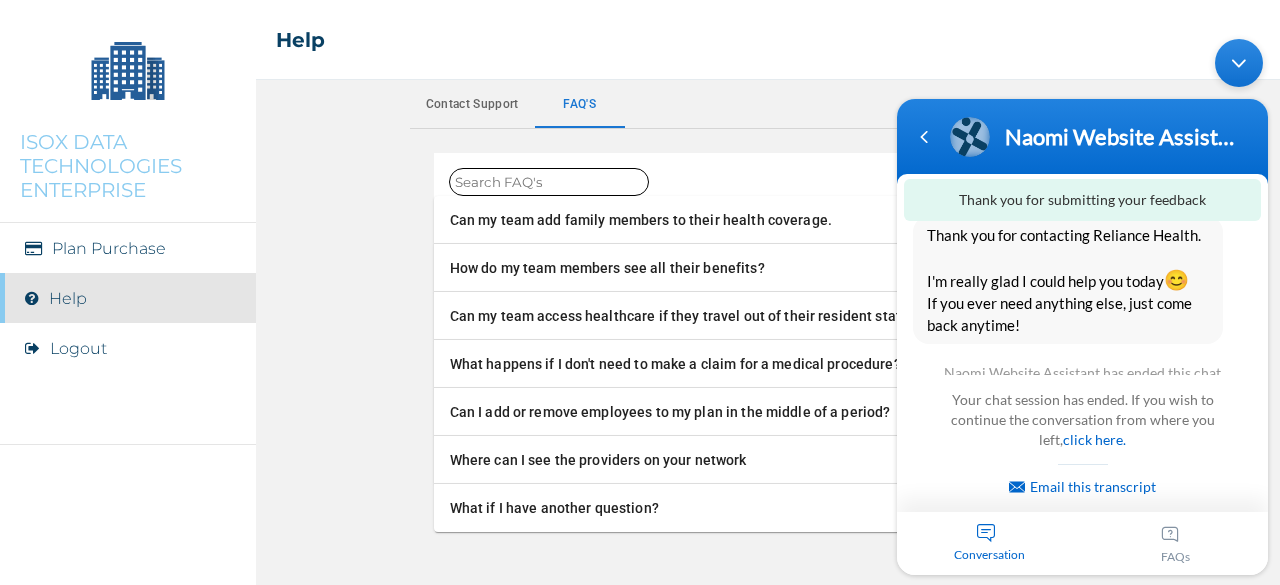 scroll, scrollTop: 3103, scrollLeft: 0, axis: vertical 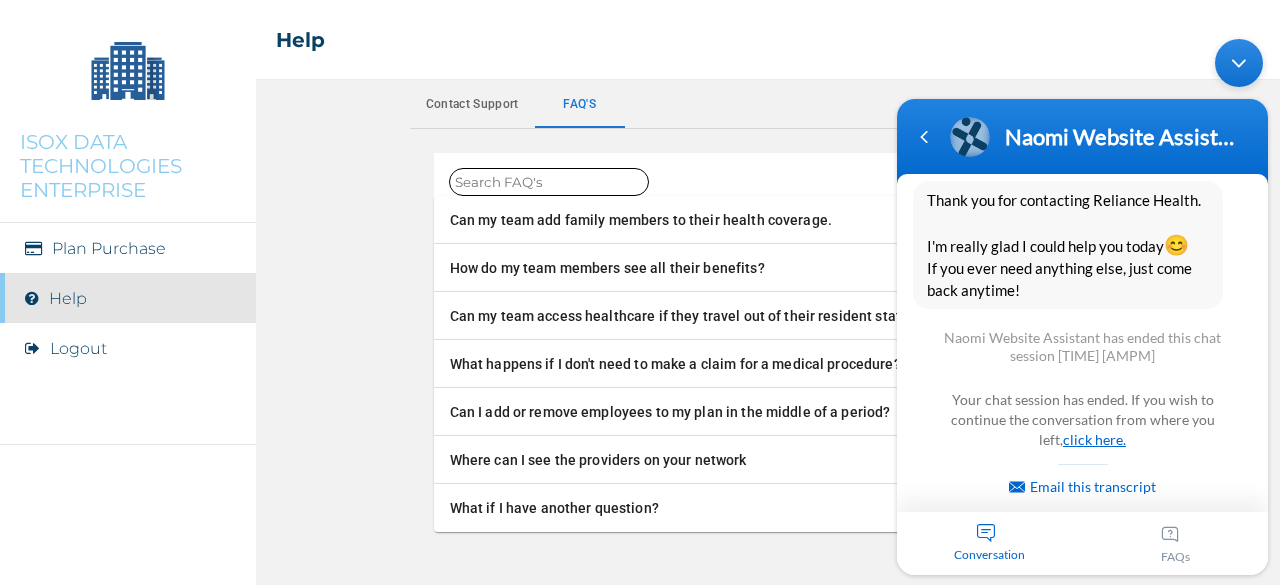 click on "click here." at bounding box center [1094, 439] 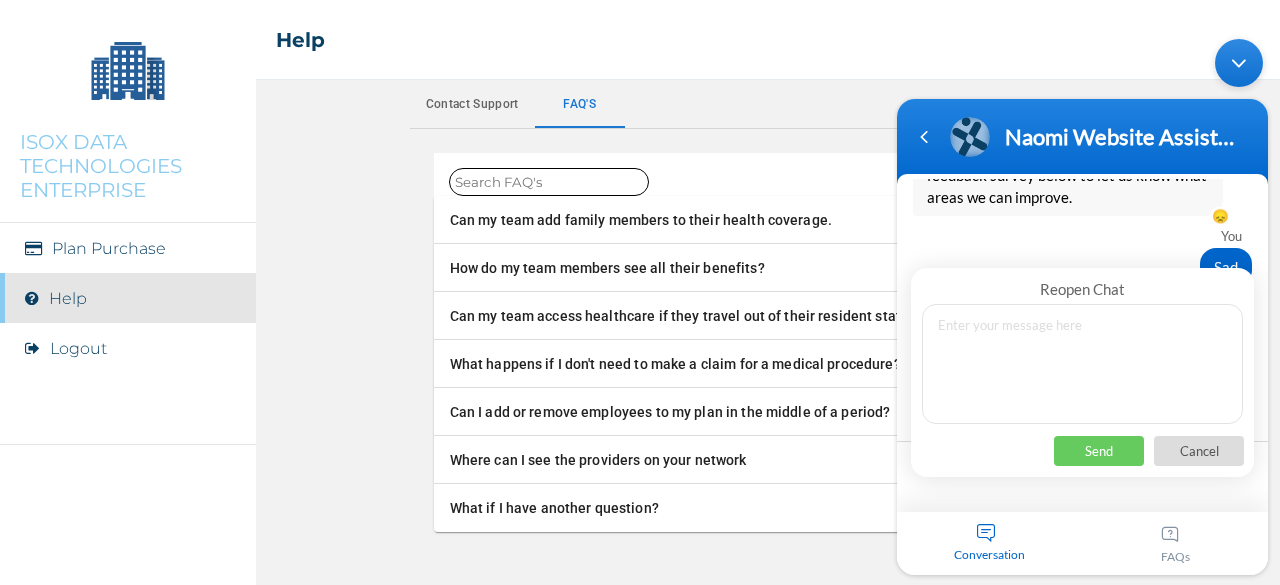 click at bounding box center (1082, 364) 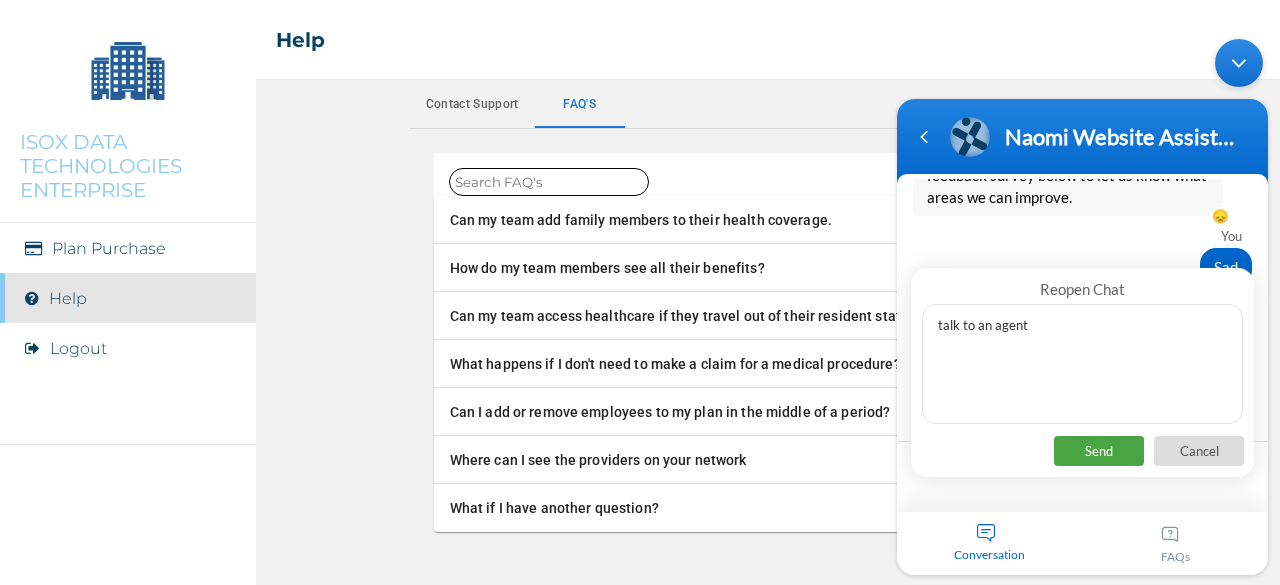 type on "talk to an agent" 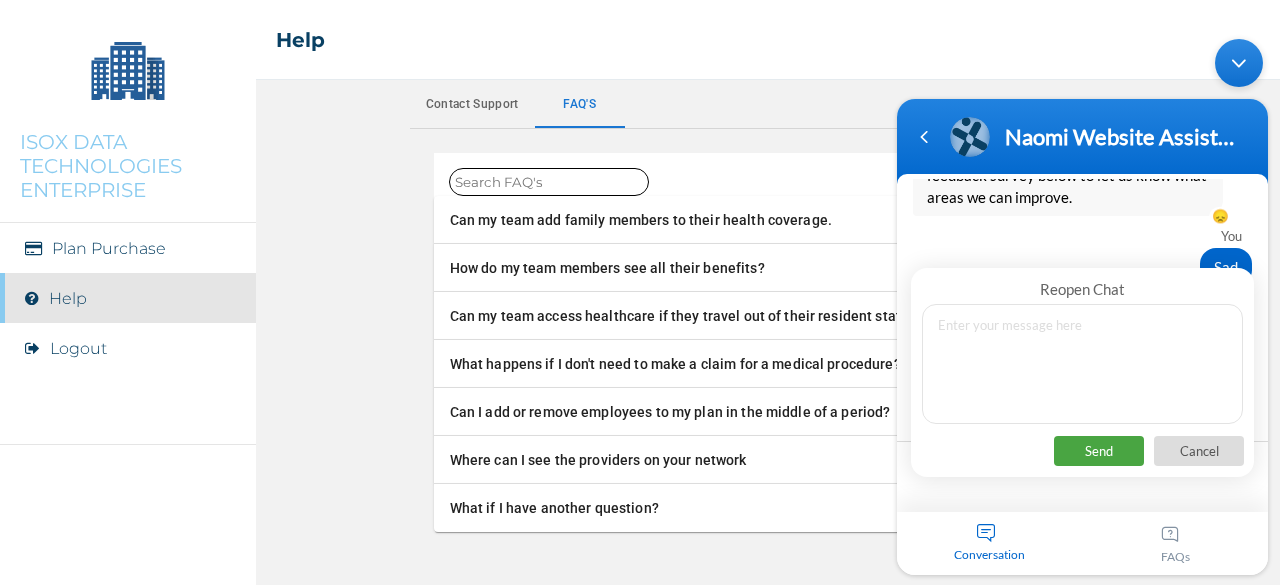 scroll, scrollTop: 3136, scrollLeft: 0, axis: vertical 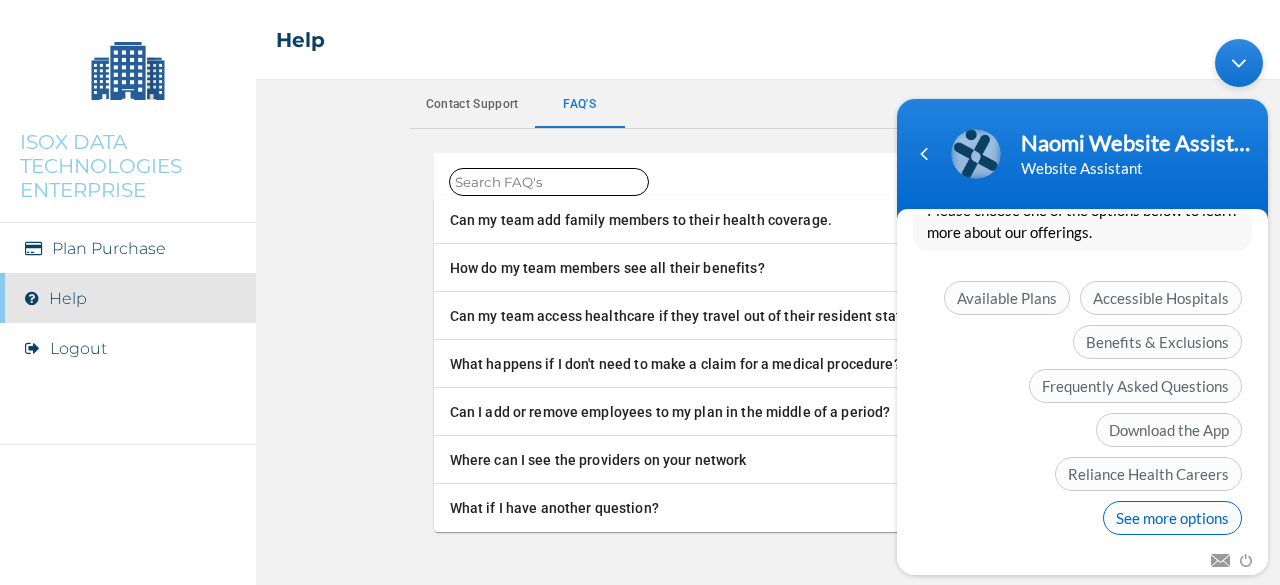 click on "See more options" at bounding box center (1172, 518) 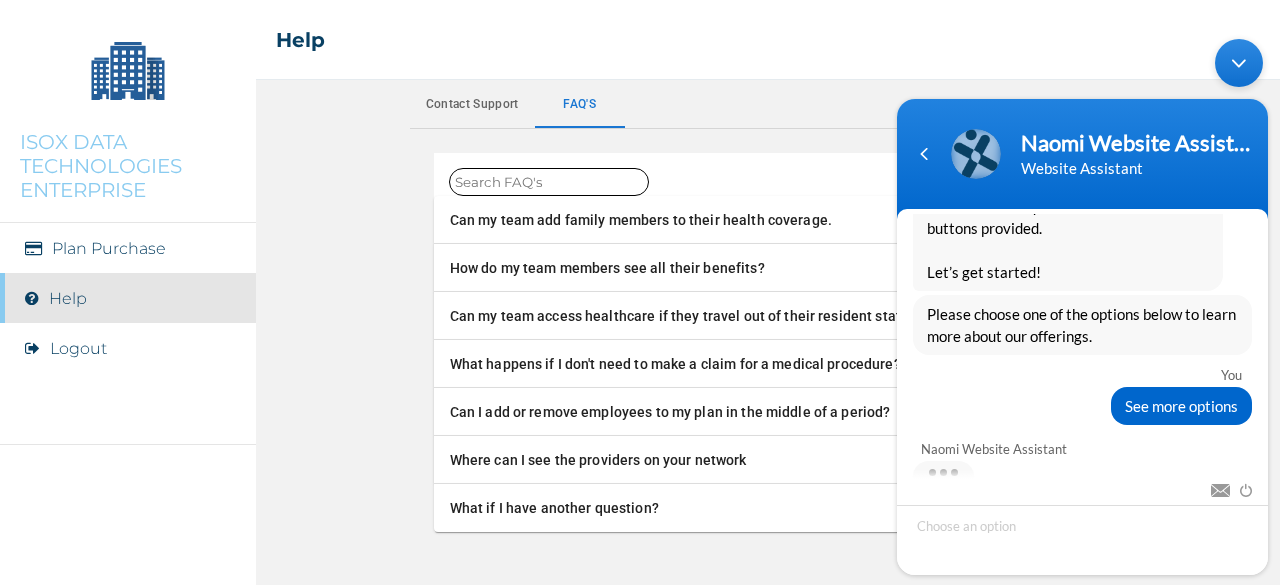 scroll, scrollTop: 3666, scrollLeft: 0, axis: vertical 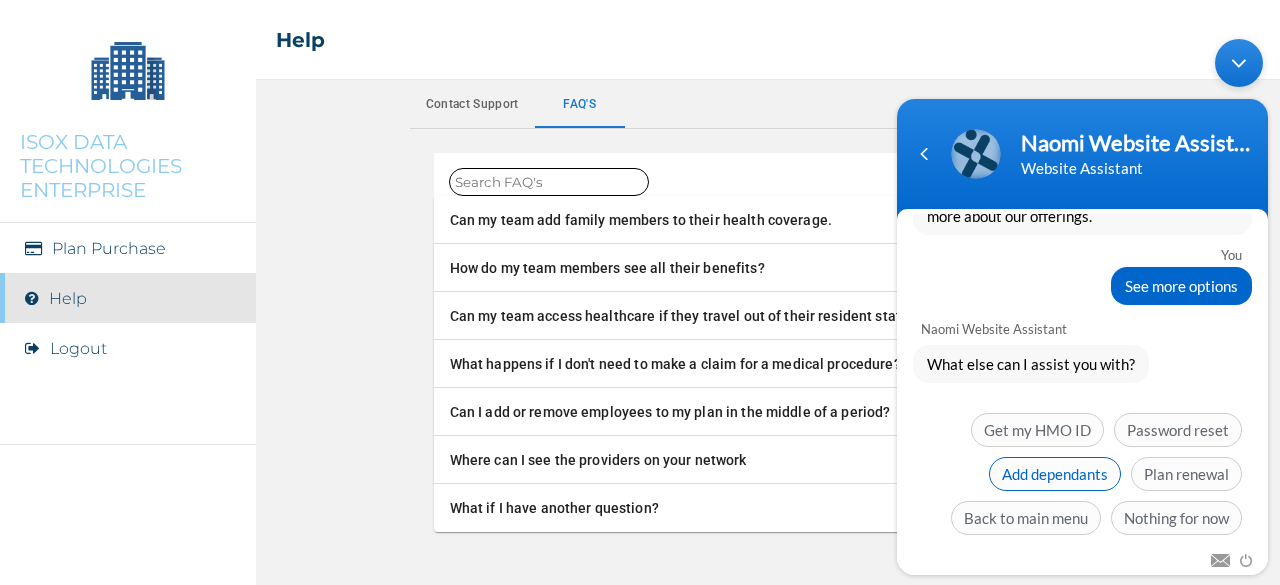 click on "Add dependants" at bounding box center [1055, 474] 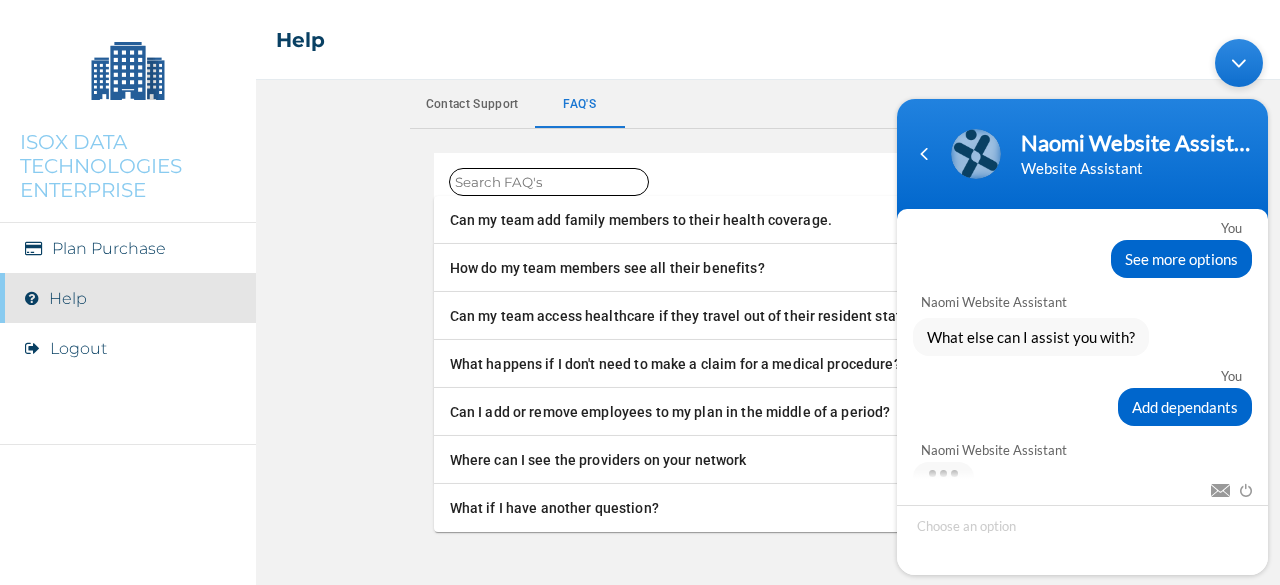 scroll, scrollTop: 3858, scrollLeft: 0, axis: vertical 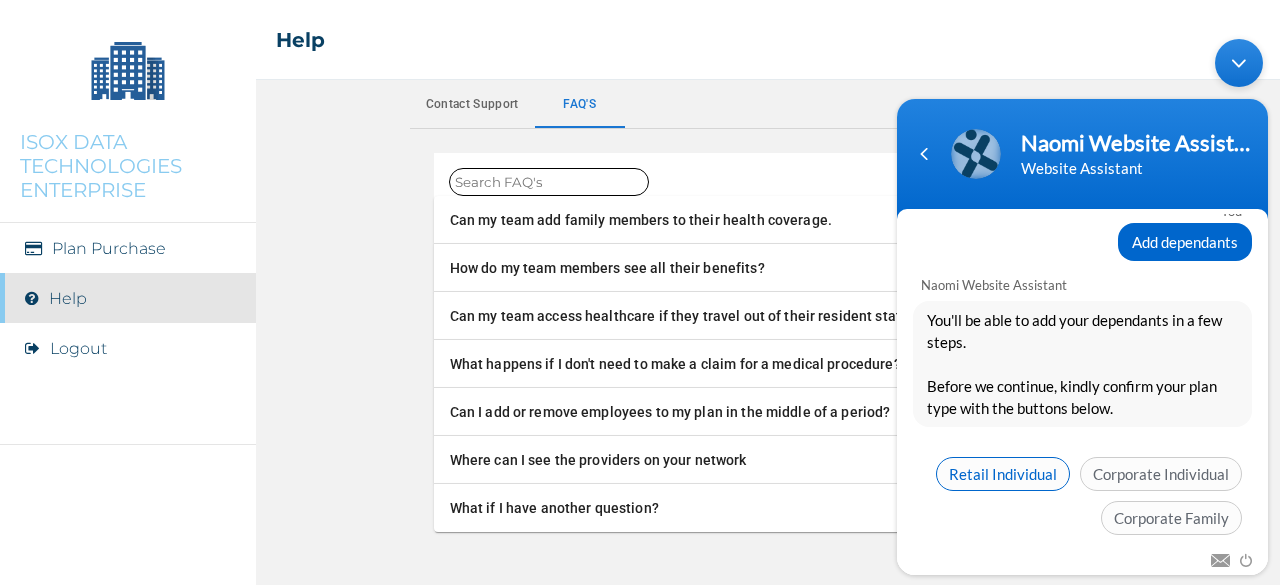 click on "Retail Individual" at bounding box center (1003, 474) 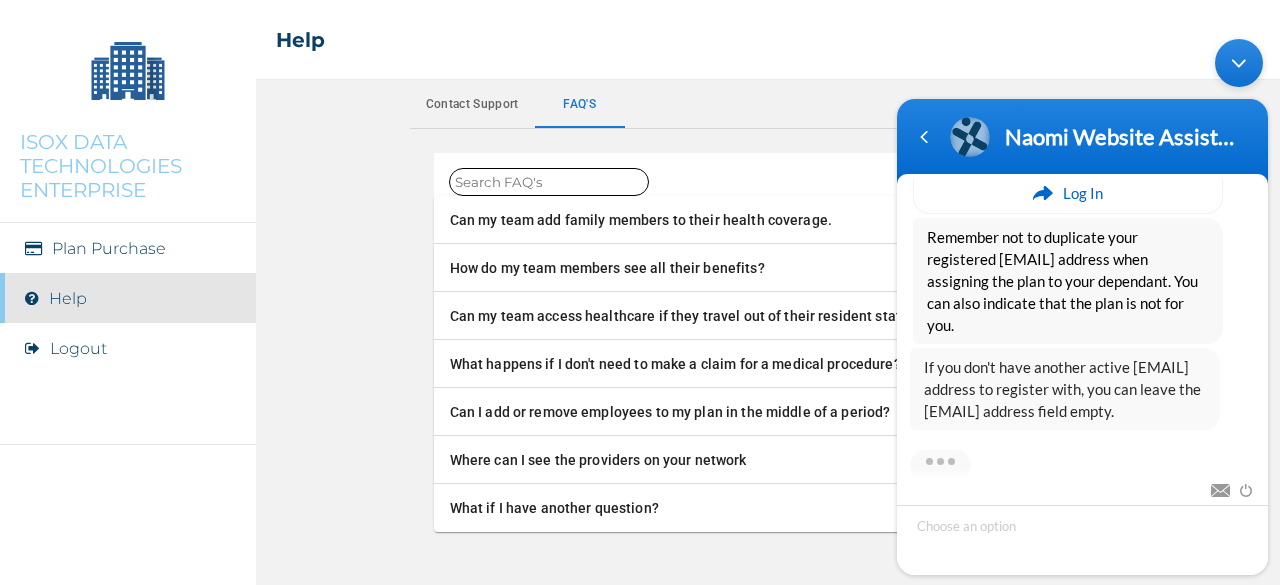 scroll, scrollTop: 4335, scrollLeft: 0, axis: vertical 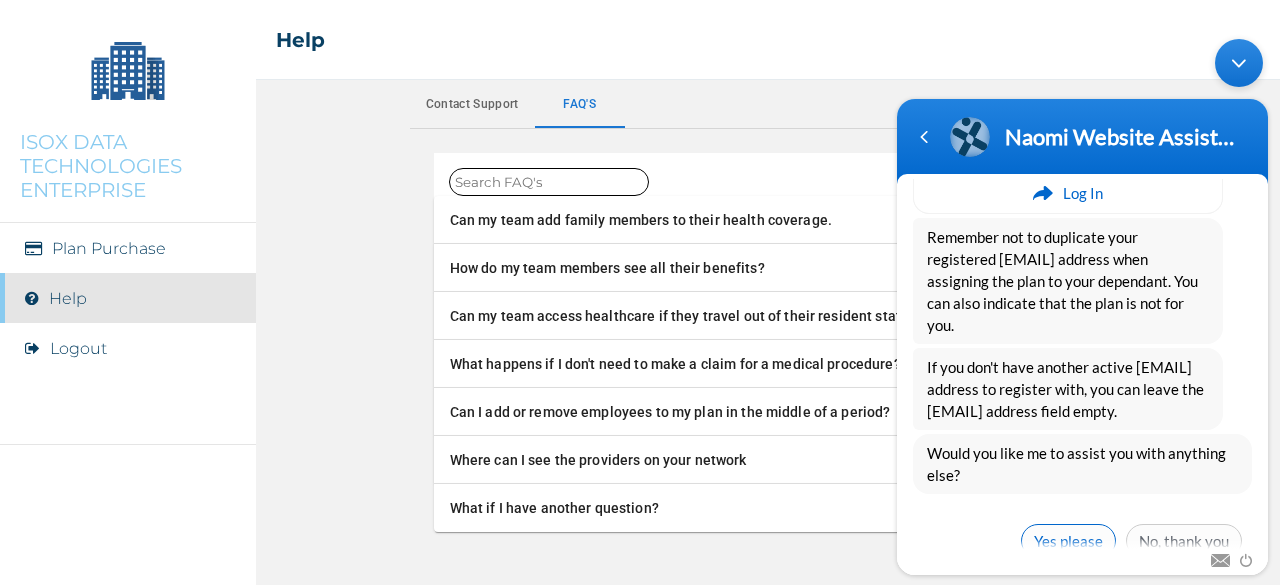 click on "Yes please" at bounding box center [1068, 541] 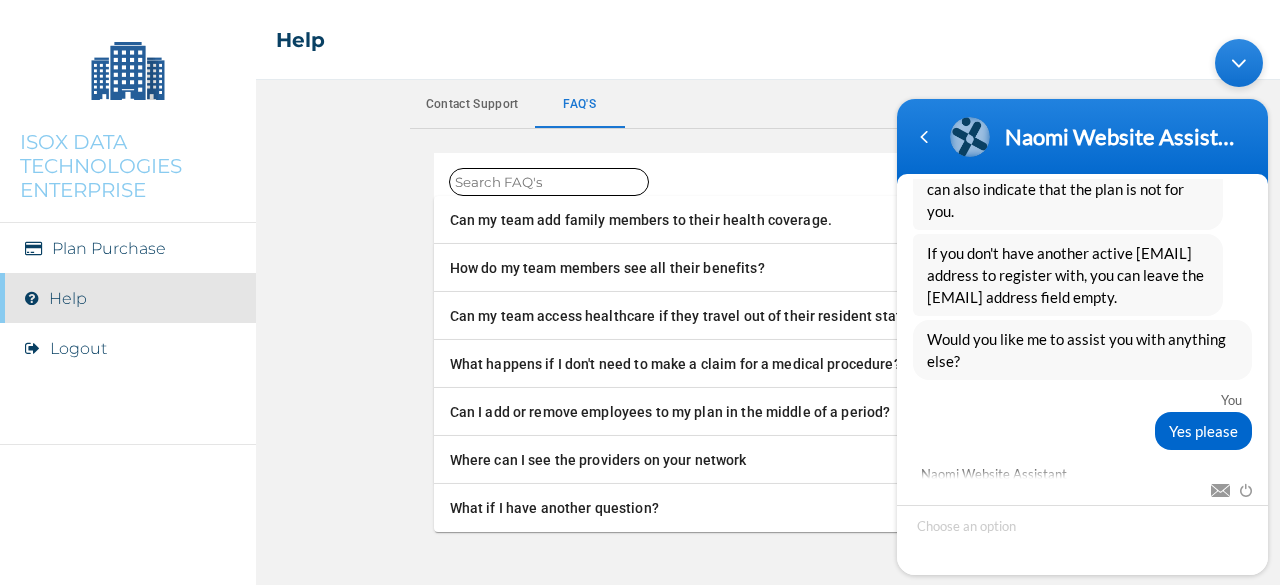 scroll, scrollTop: 4604, scrollLeft: 0, axis: vertical 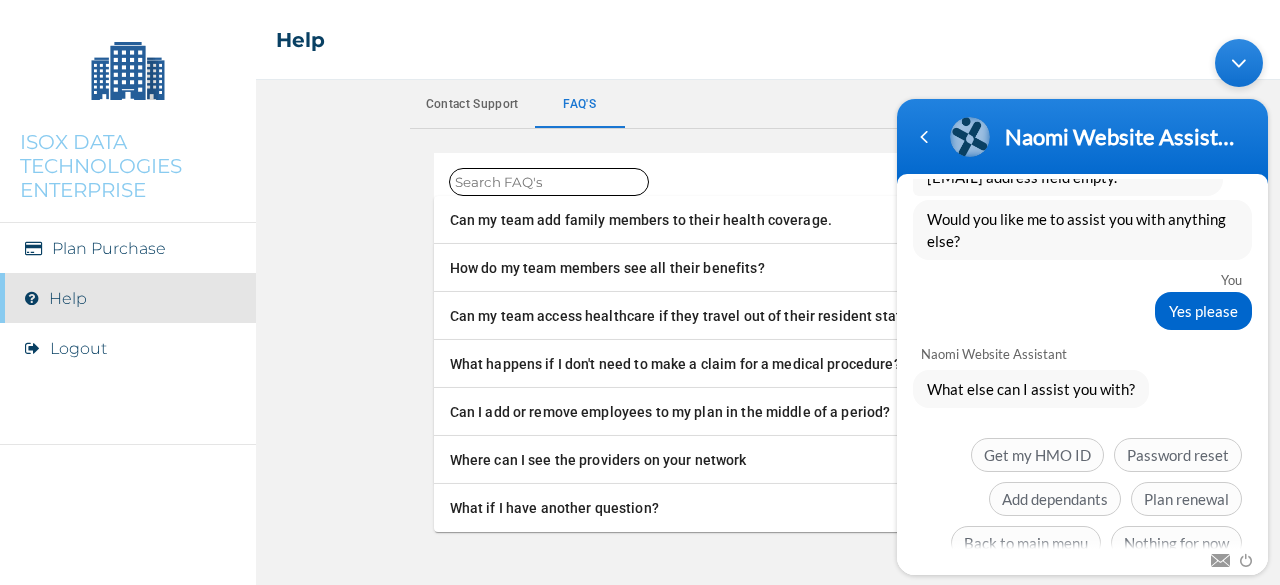 click on "☰ Help" at bounding box center [768, 40] 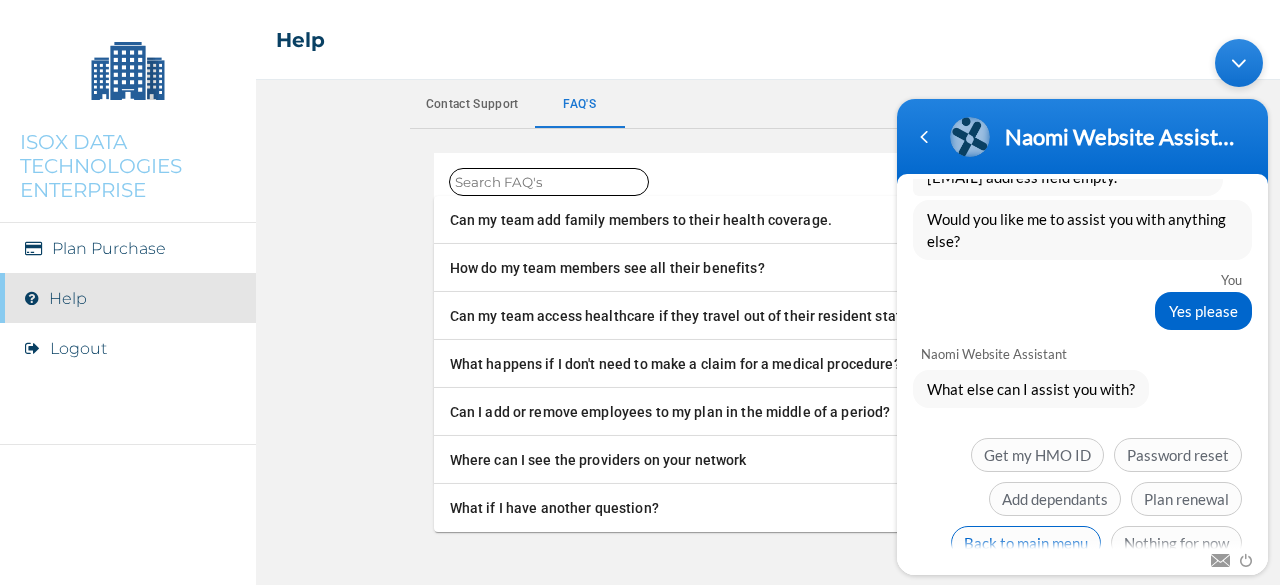 click on "Back to main menu" at bounding box center (1026, 543) 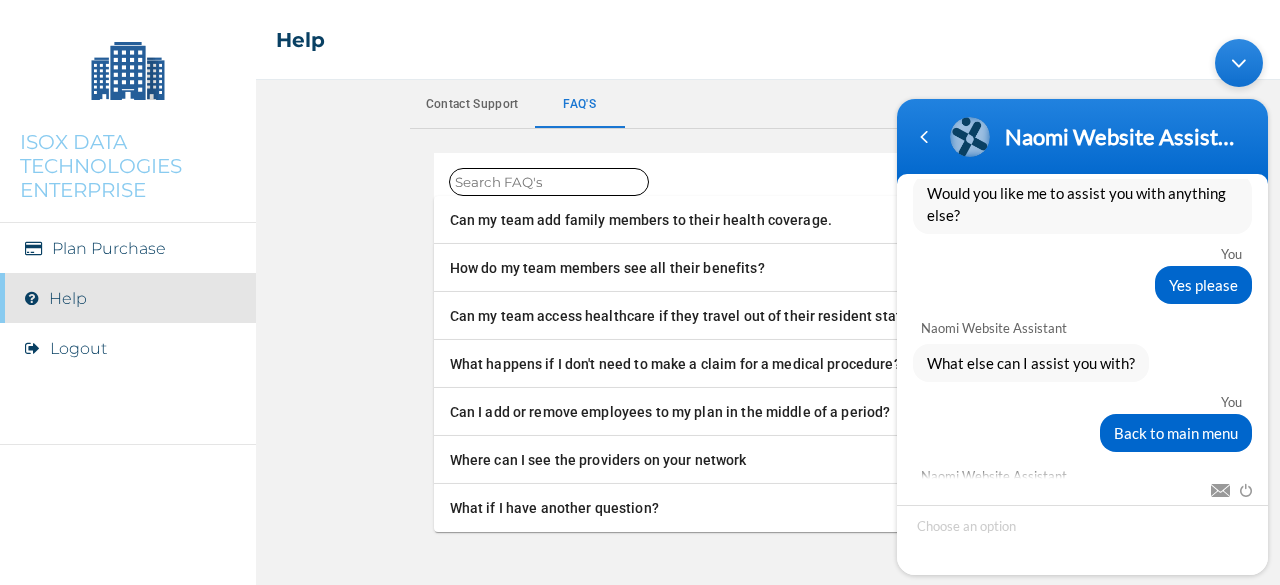 scroll, scrollTop: 4902, scrollLeft: 0, axis: vertical 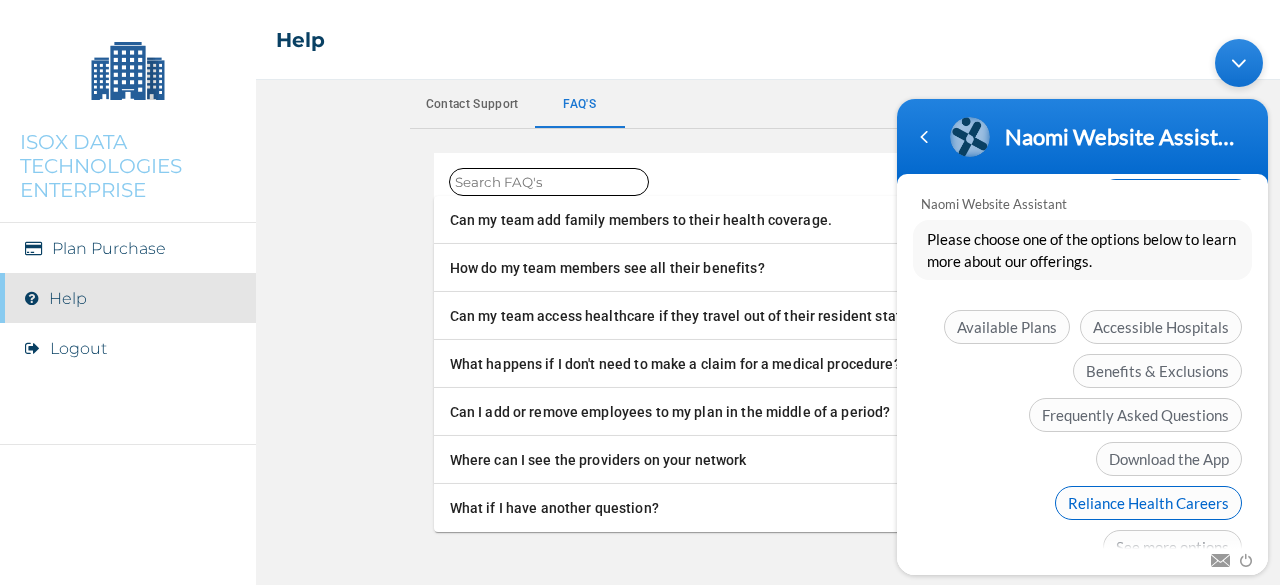 click on "Reliance Health Careers" at bounding box center [1148, 503] 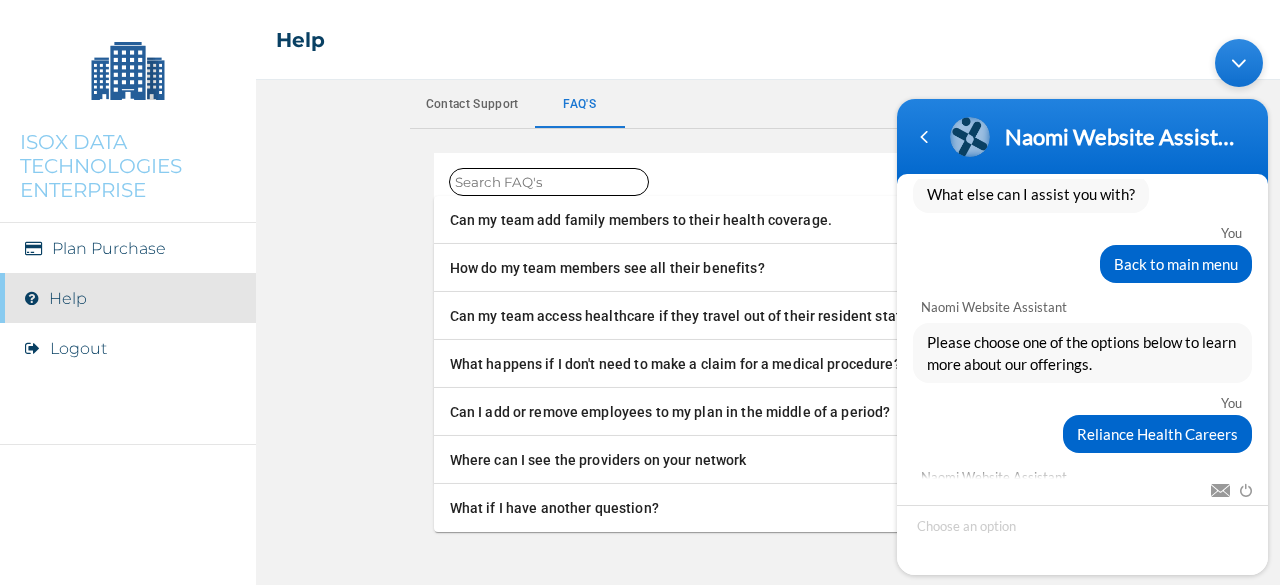 scroll, scrollTop: 5069, scrollLeft: 0, axis: vertical 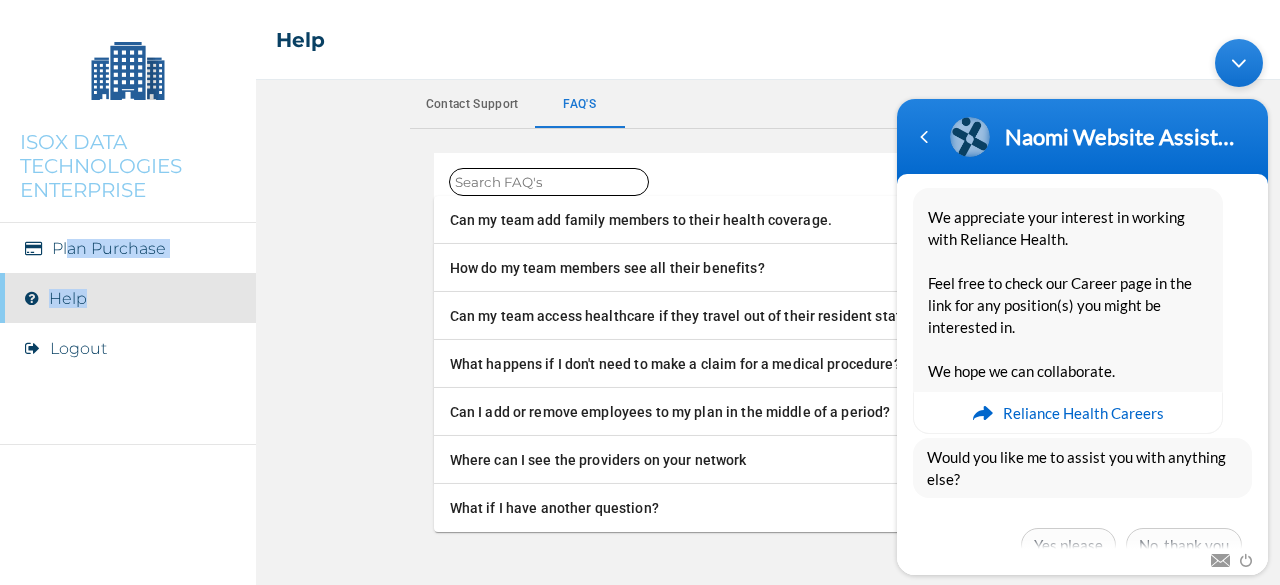 drag, startPoint x: 72, startPoint y: 261, endPoint x: 126, endPoint y: 305, distance: 69.656296 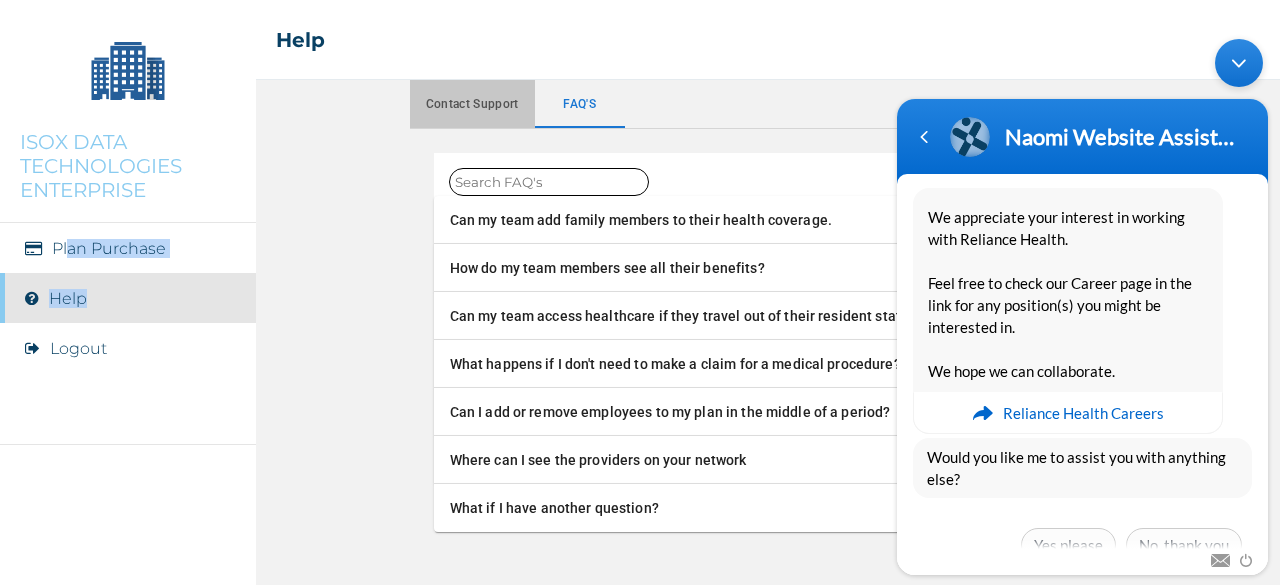 click on "Contact support" at bounding box center [472, 104] 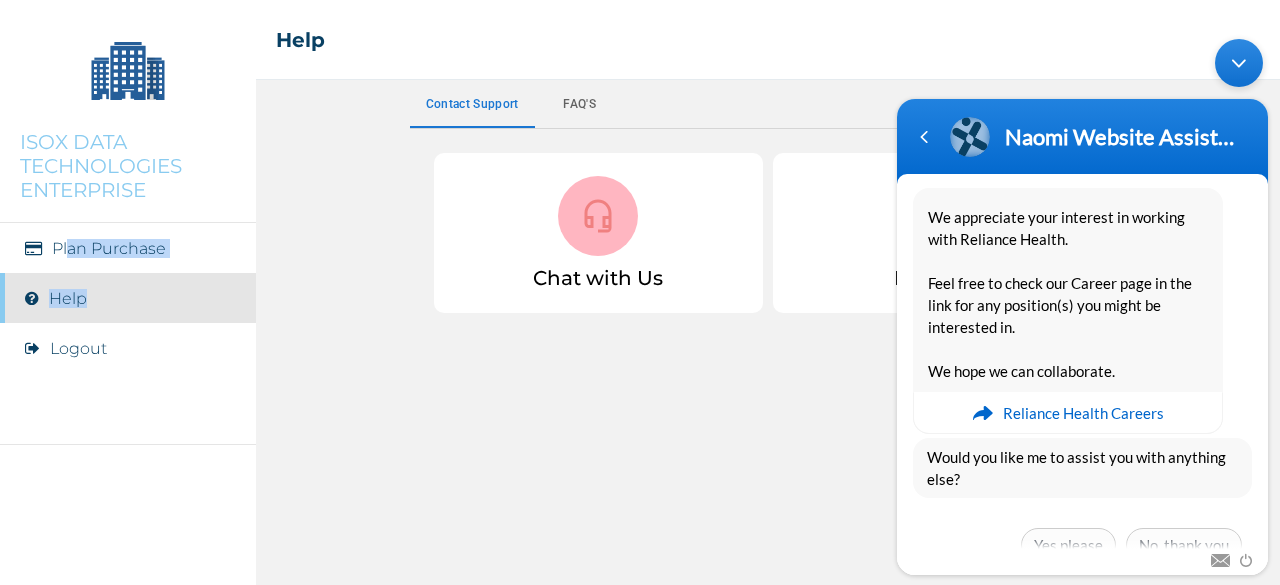 click 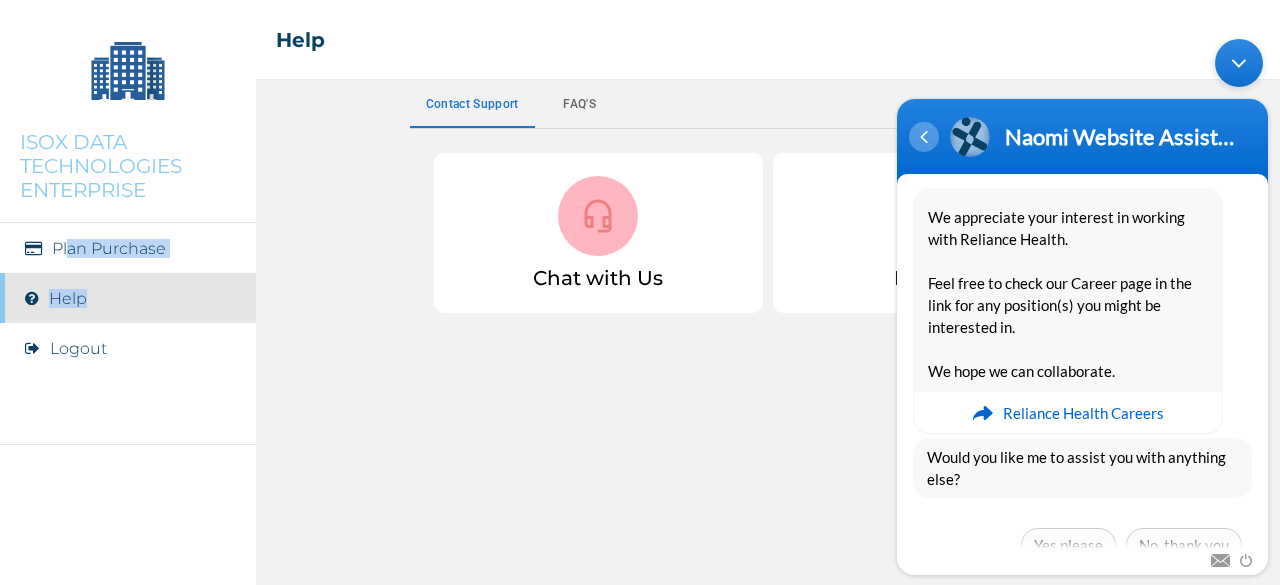 click at bounding box center [924, 137] 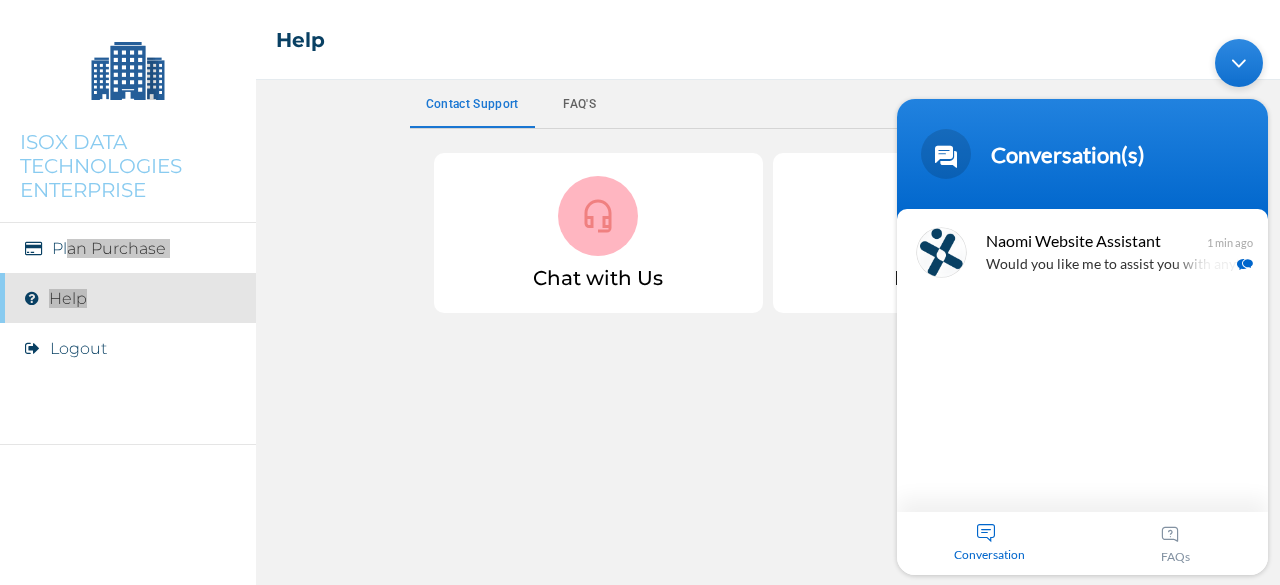 click on "FAQs" at bounding box center (1176, 543) 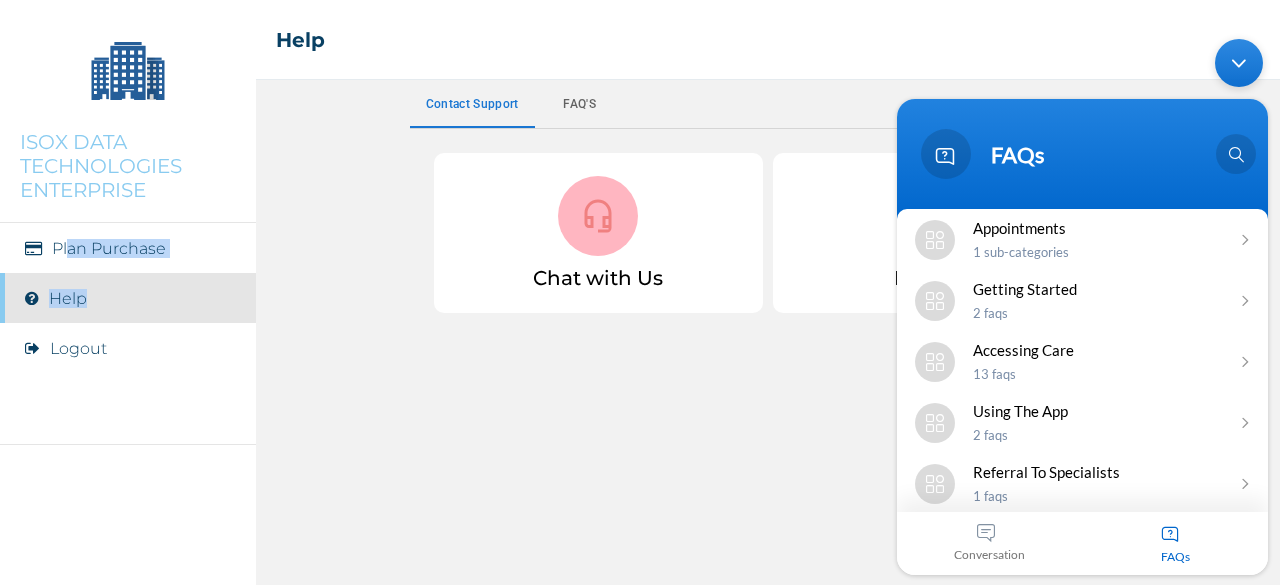 click on "☰ Help Contact support Faq's Chat with Us [EMAIL] us" at bounding box center [768, 292] 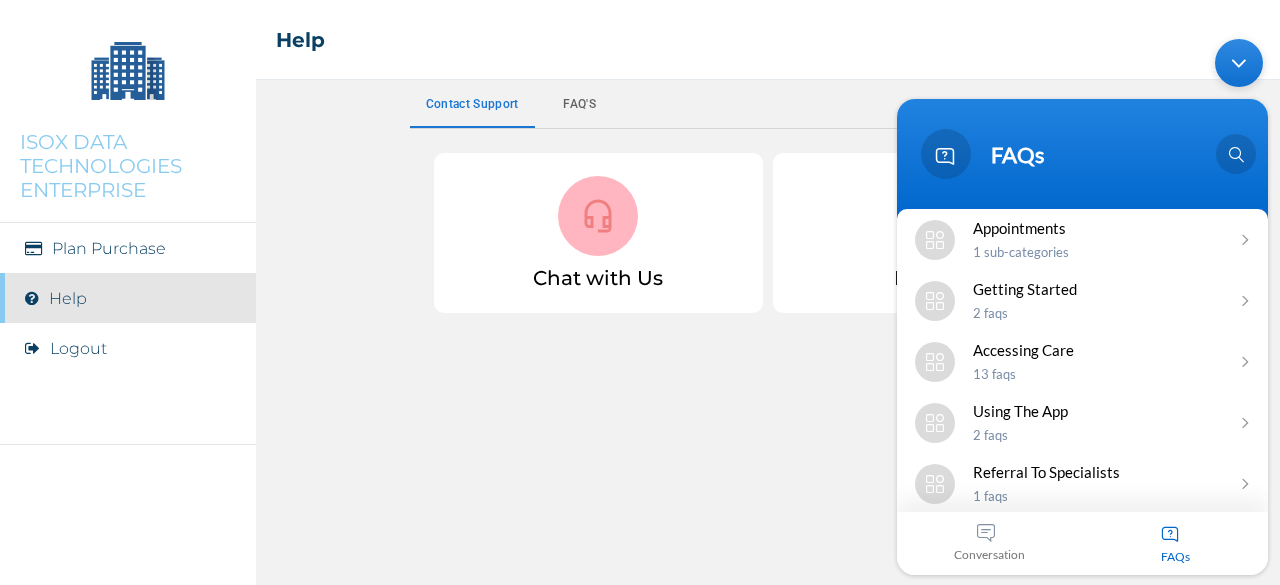 click at bounding box center [1239, 63] 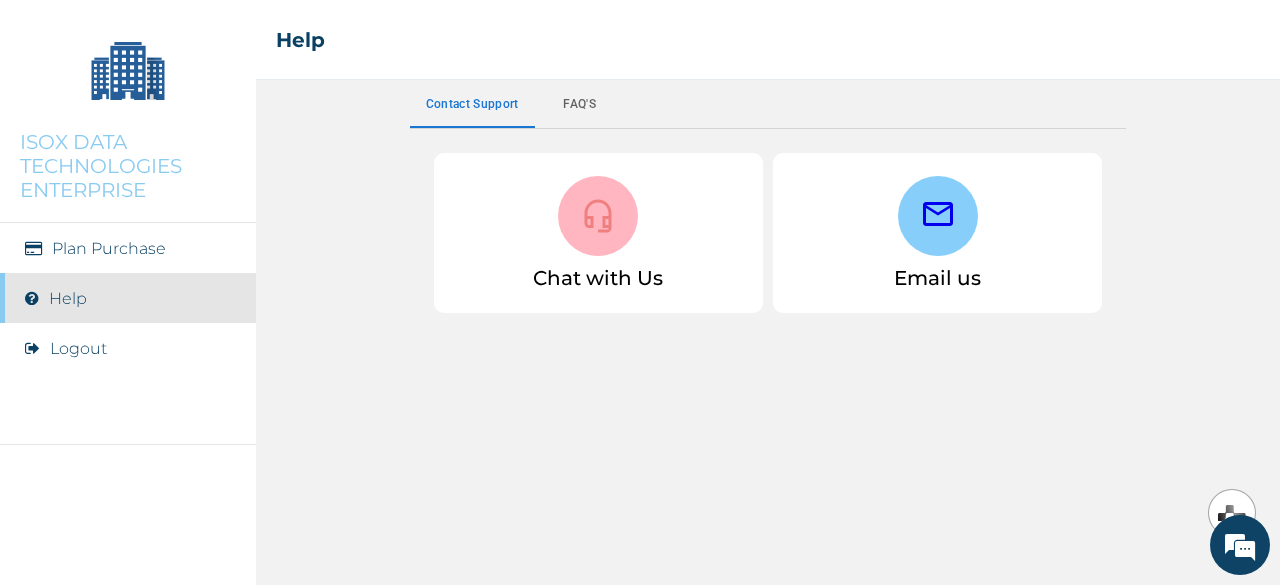 click at bounding box center [938, 216] 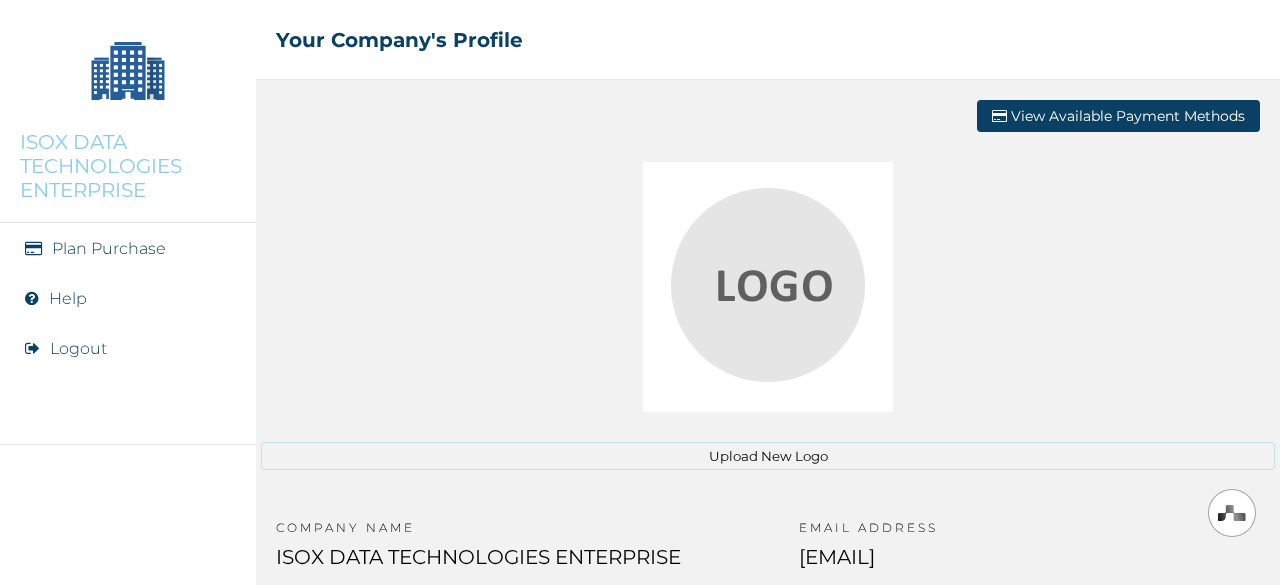 scroll, scrollTop: 0, scrollLeft: 0, axis: both 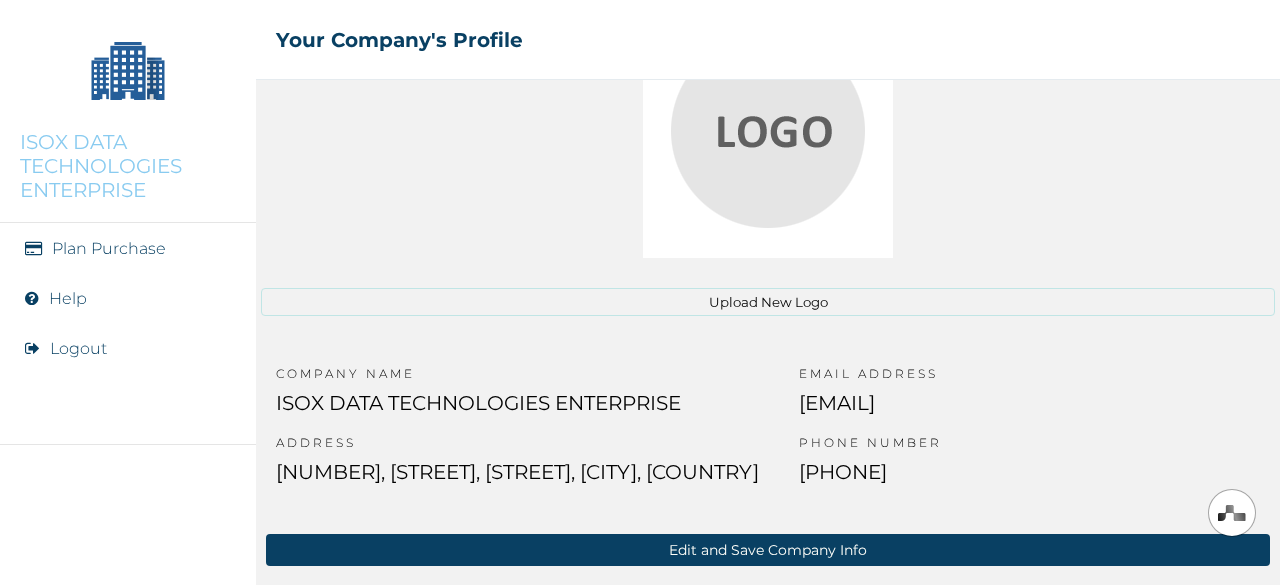 click on "Edit and Save Company Info" at bounding box center (768, 550) 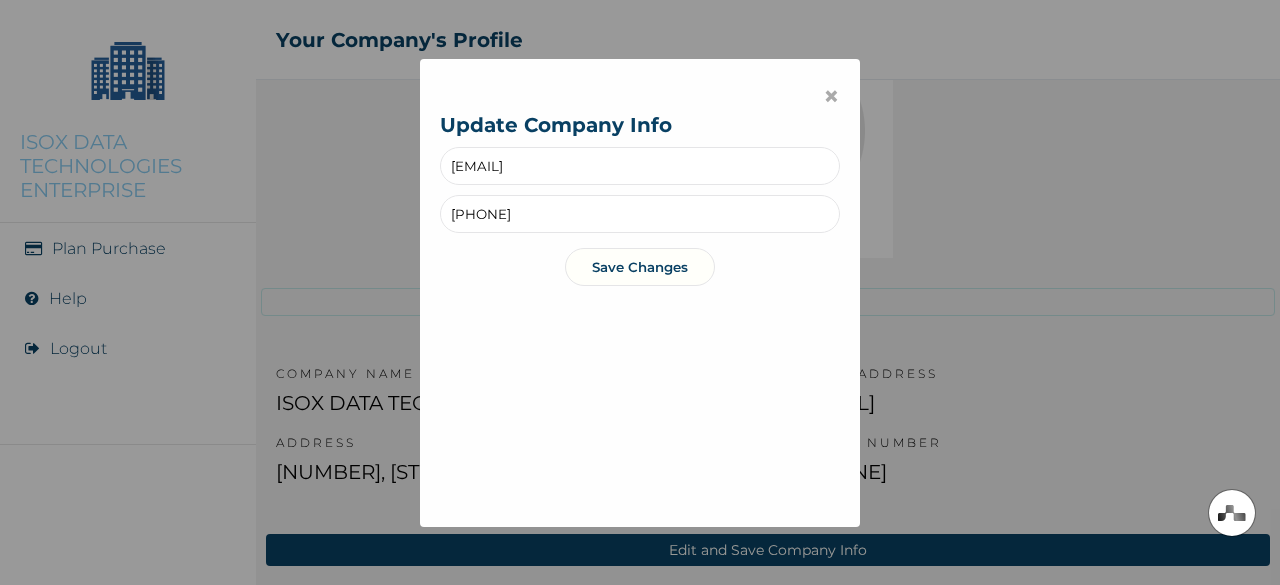 click on "×" at bounding box center [831, 96] 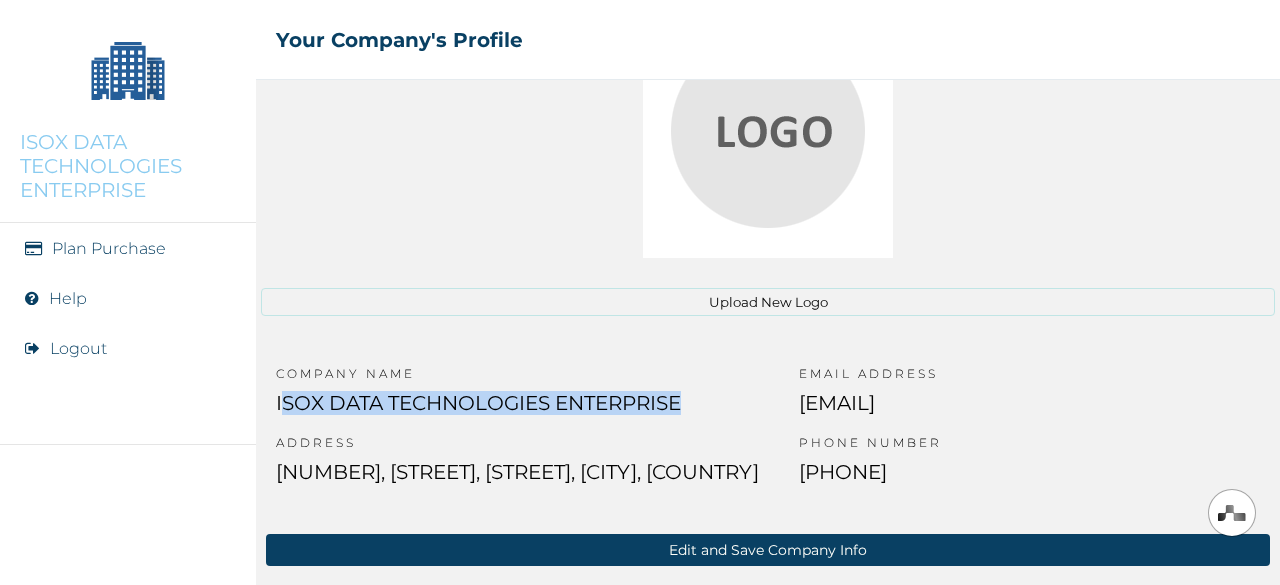 drag, startPoint x: 282, startPoint y: 399, endPoint x: 719, endPoint y: 399, distance: 437 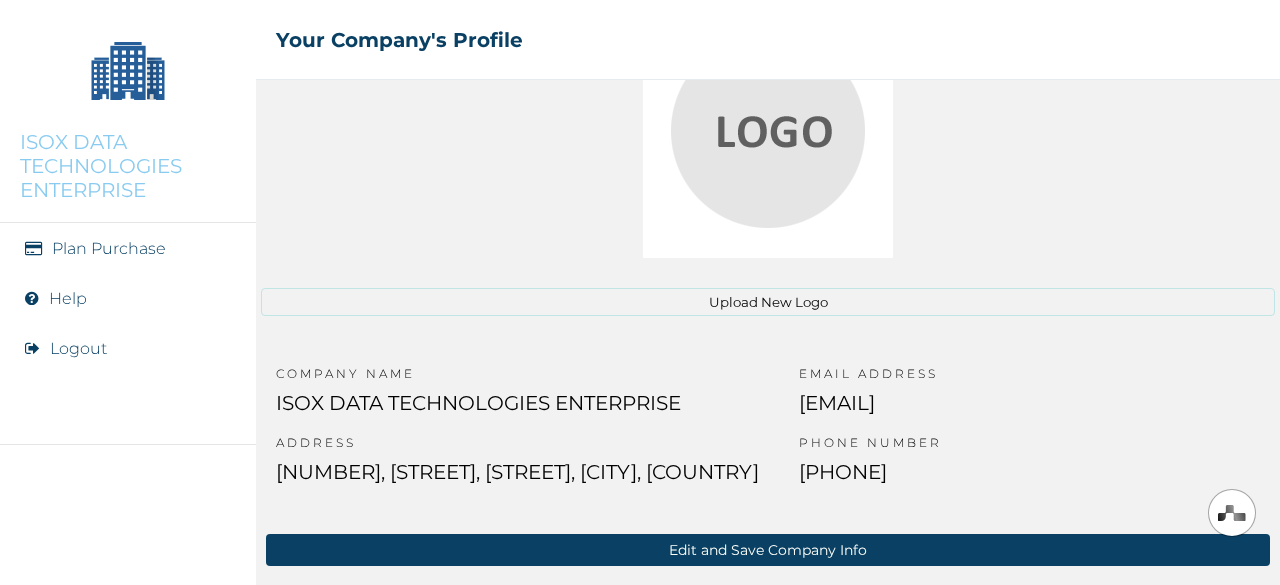 click on "Plan Purchase" at bounding box center [109, 248] 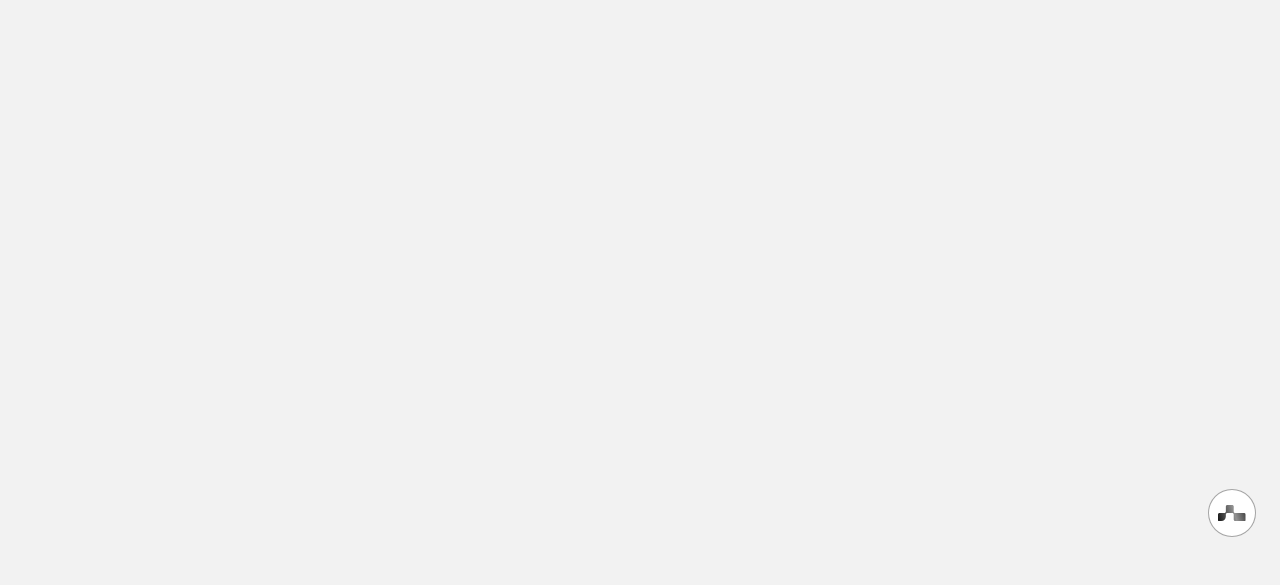 click at bounding box center (640, 292) 